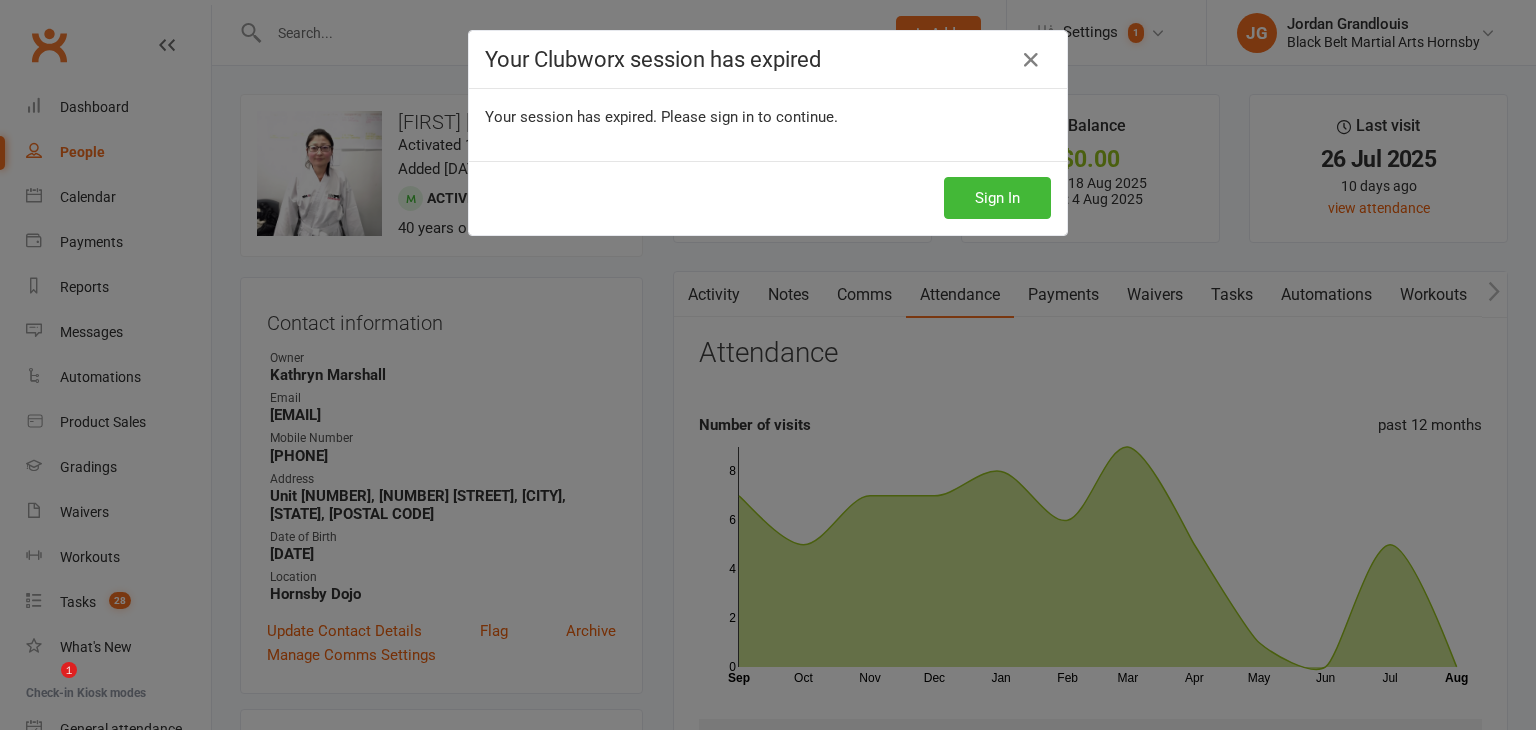scroll, scrollTop: 0, scrollLeft: 0, axis: both 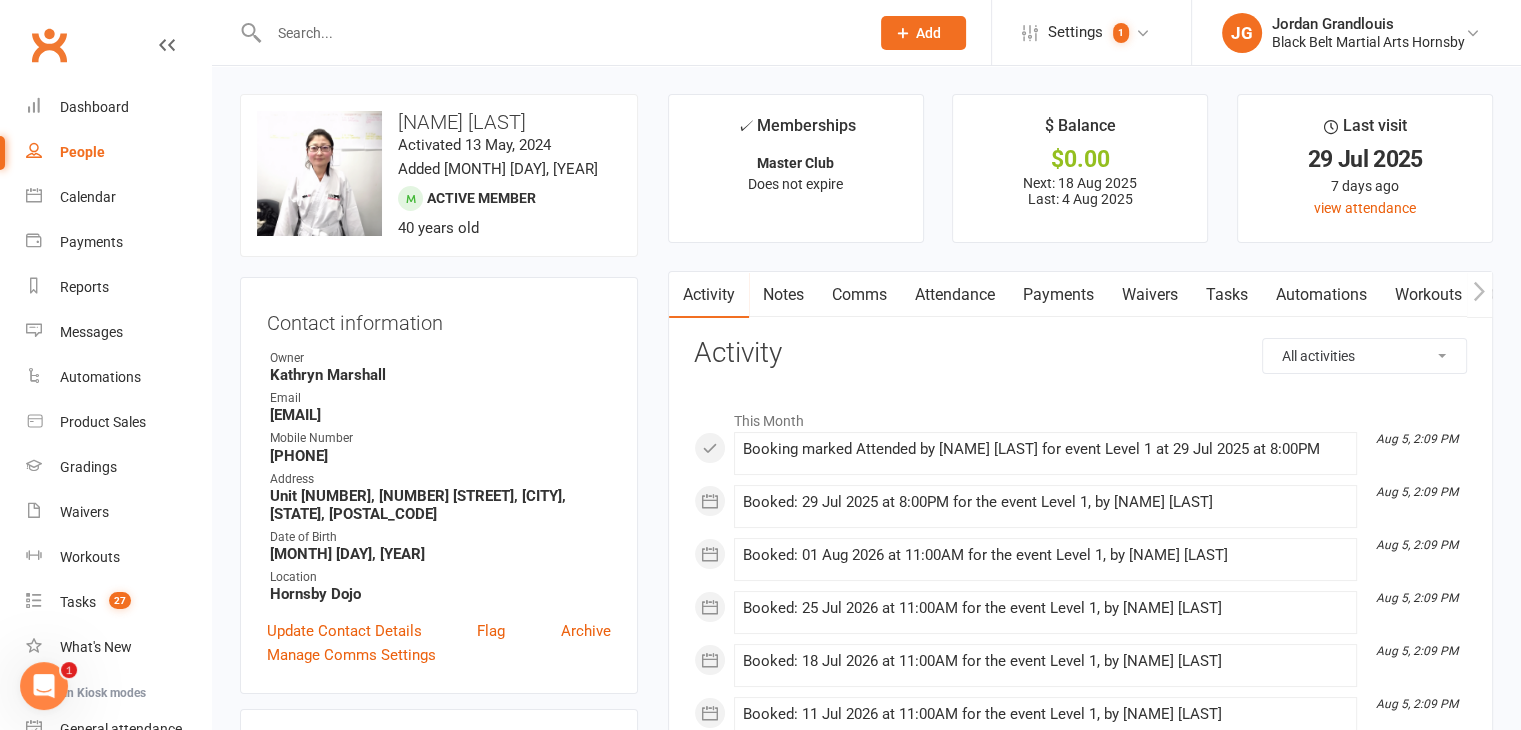 click at bounding box center (559, 33) 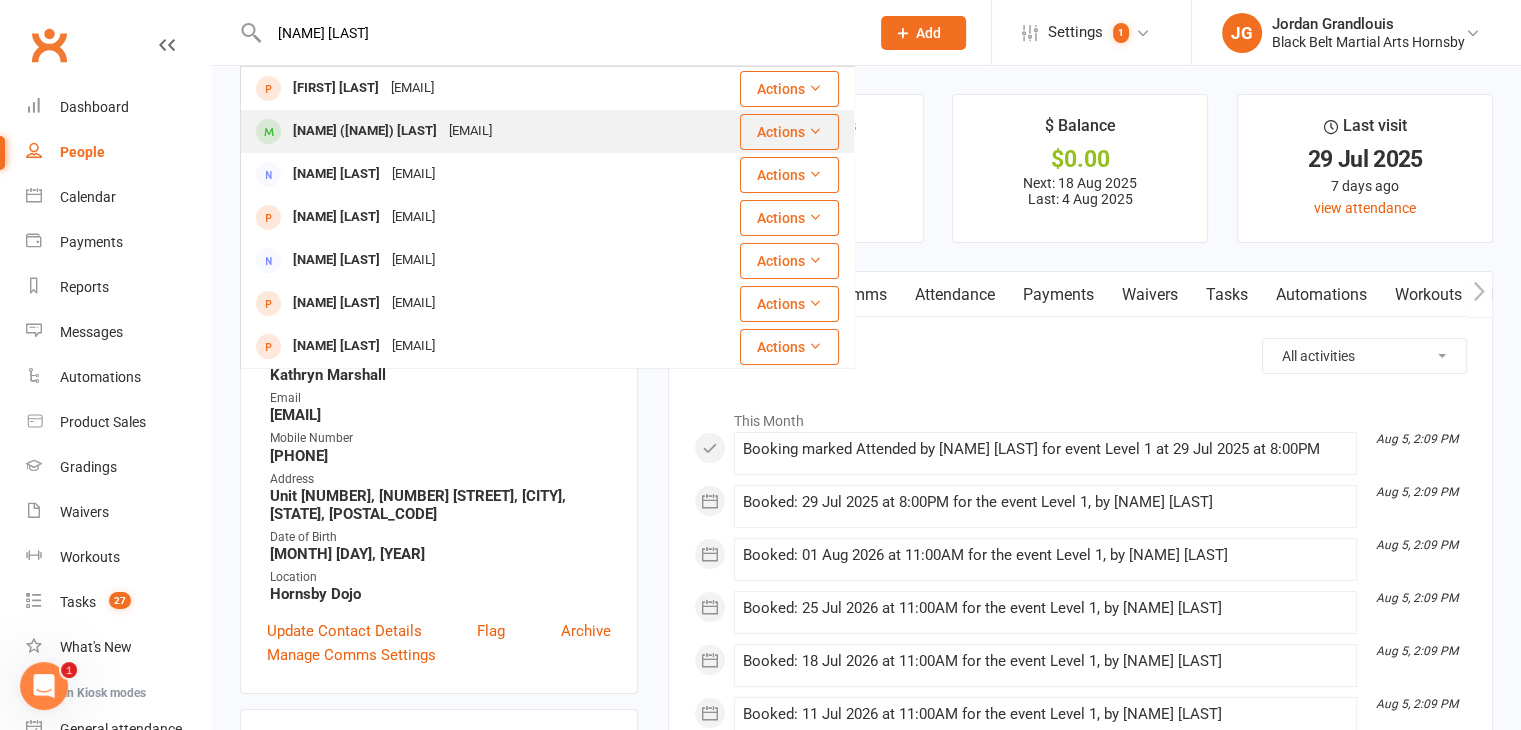type on "harry shorey" 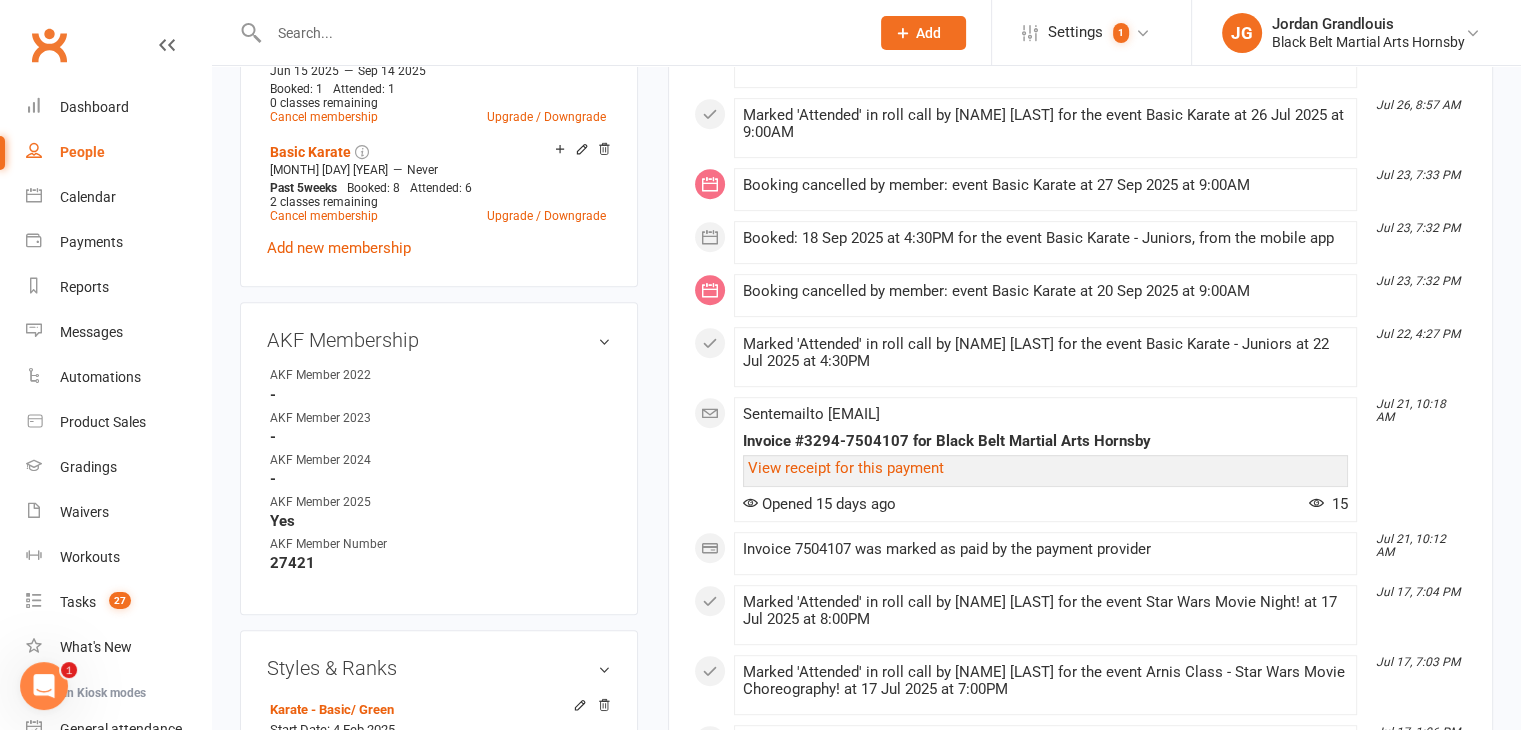 scroll, scrollTop: 1184, scrollLeft: 0, axis: vertical 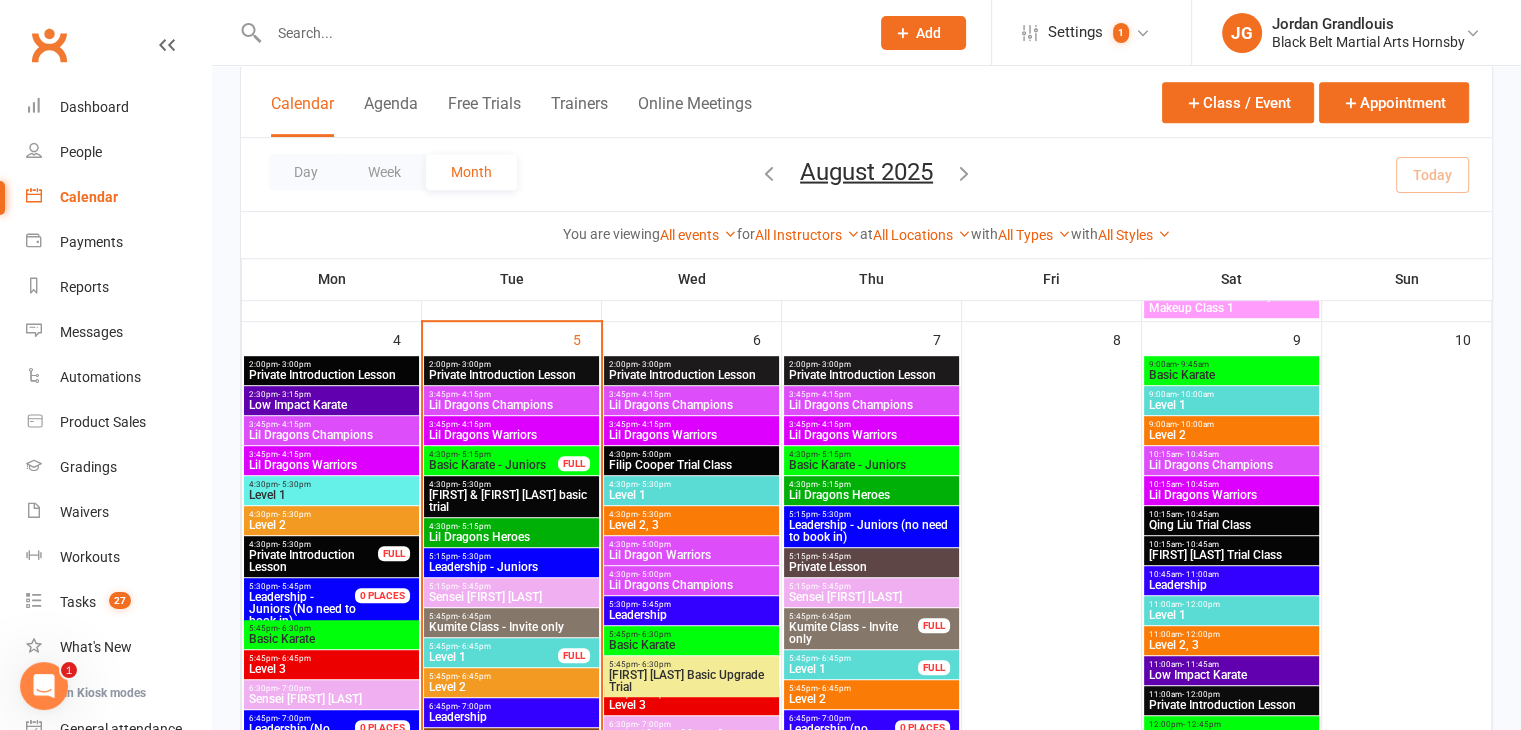 click on "Lil Dragons Champions" at bounding box center [511, 405] 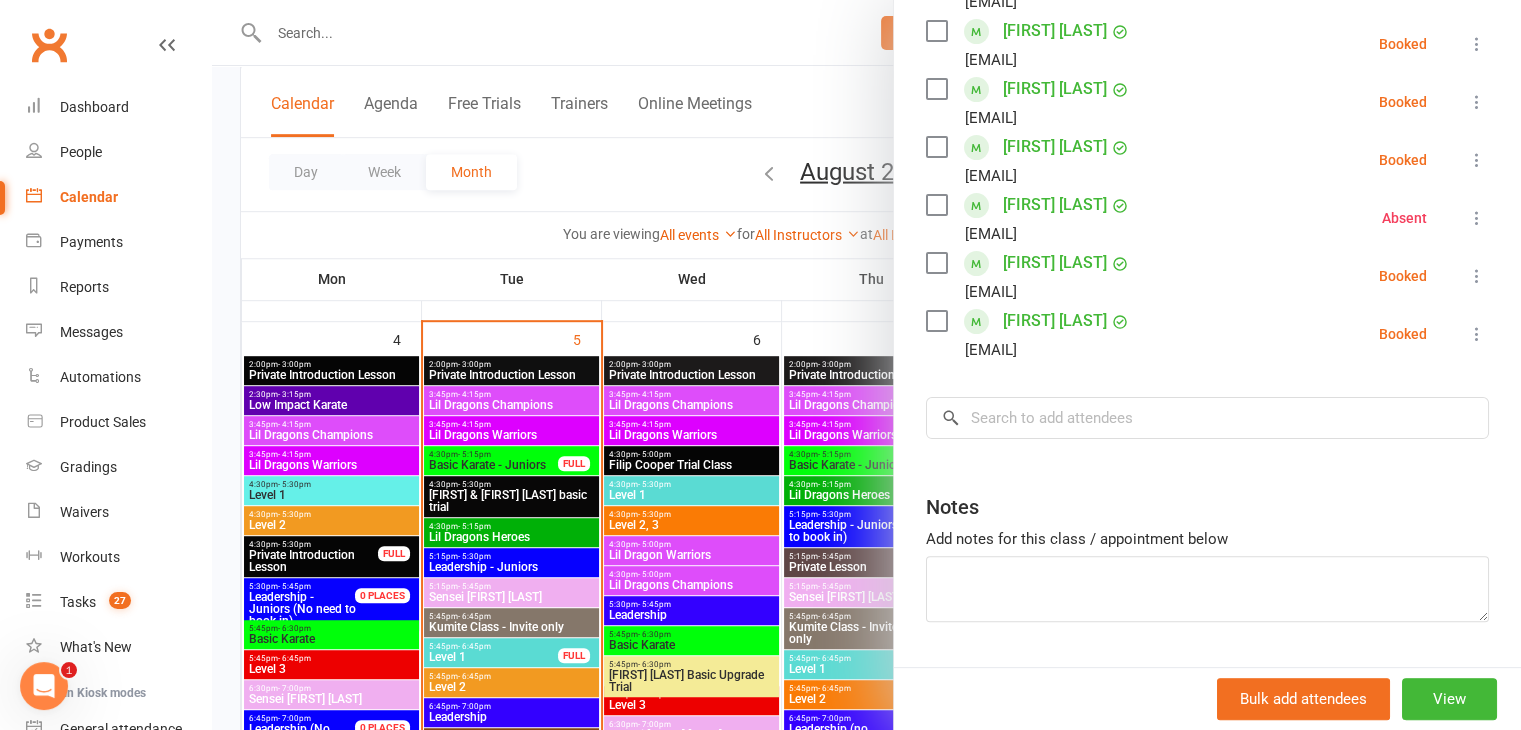 scroll, scrollTop: 415, scrollLeft: 0, axis: vertical 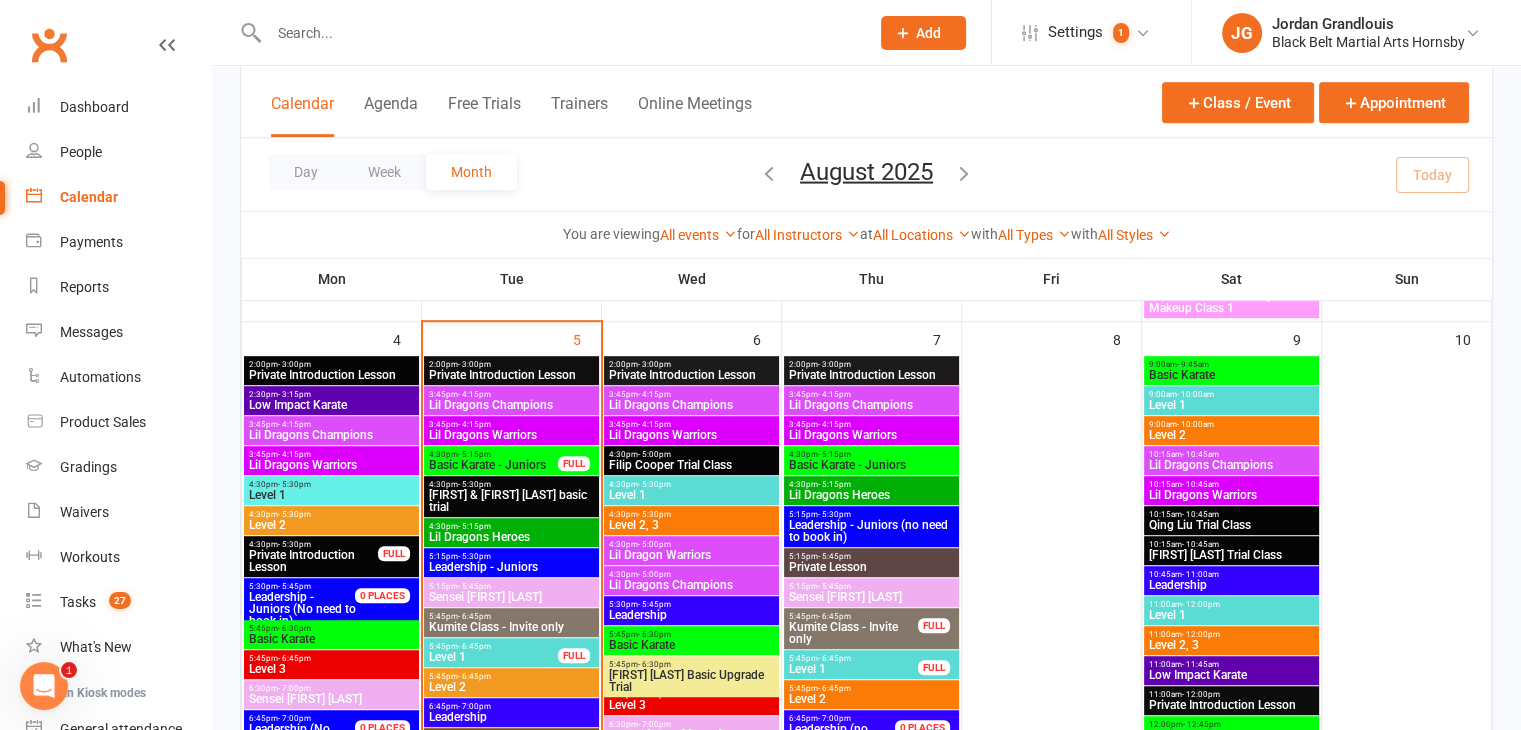 click on "3:45pm  - 4:15pm" at bounding box center (511, 424) 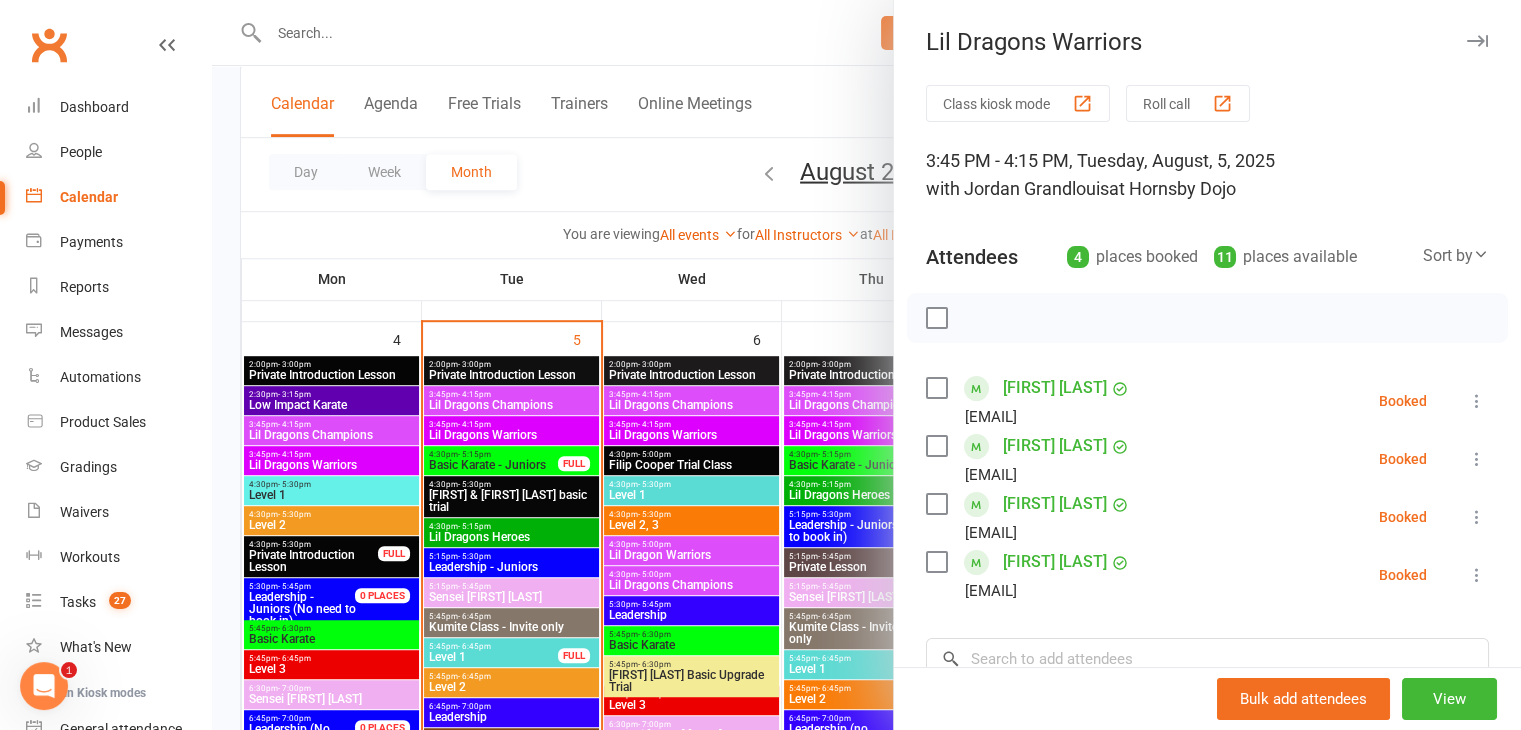 scroll, scrollTop: 260, scrollLeft: 0, axis: vertical 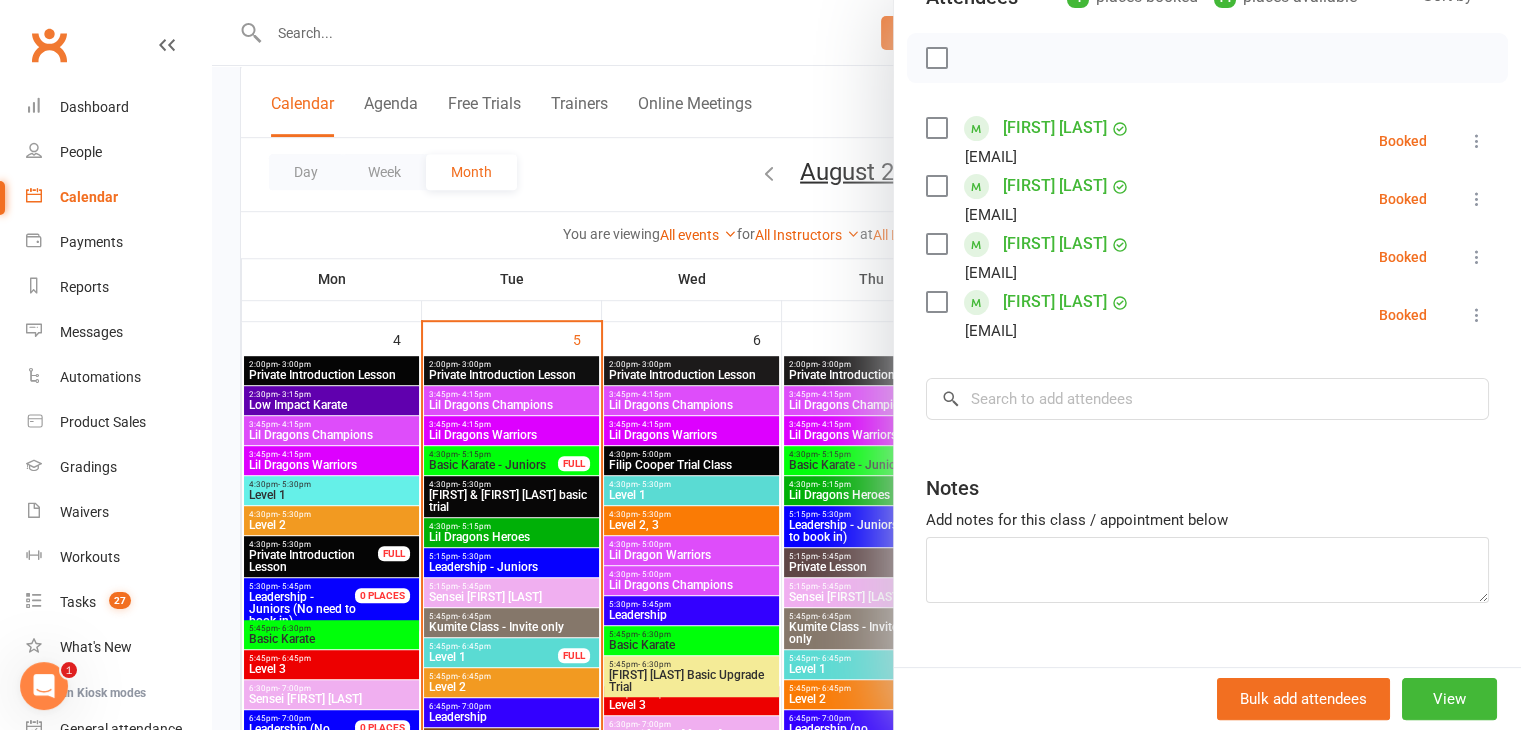 click at bounding box center [866, 365] 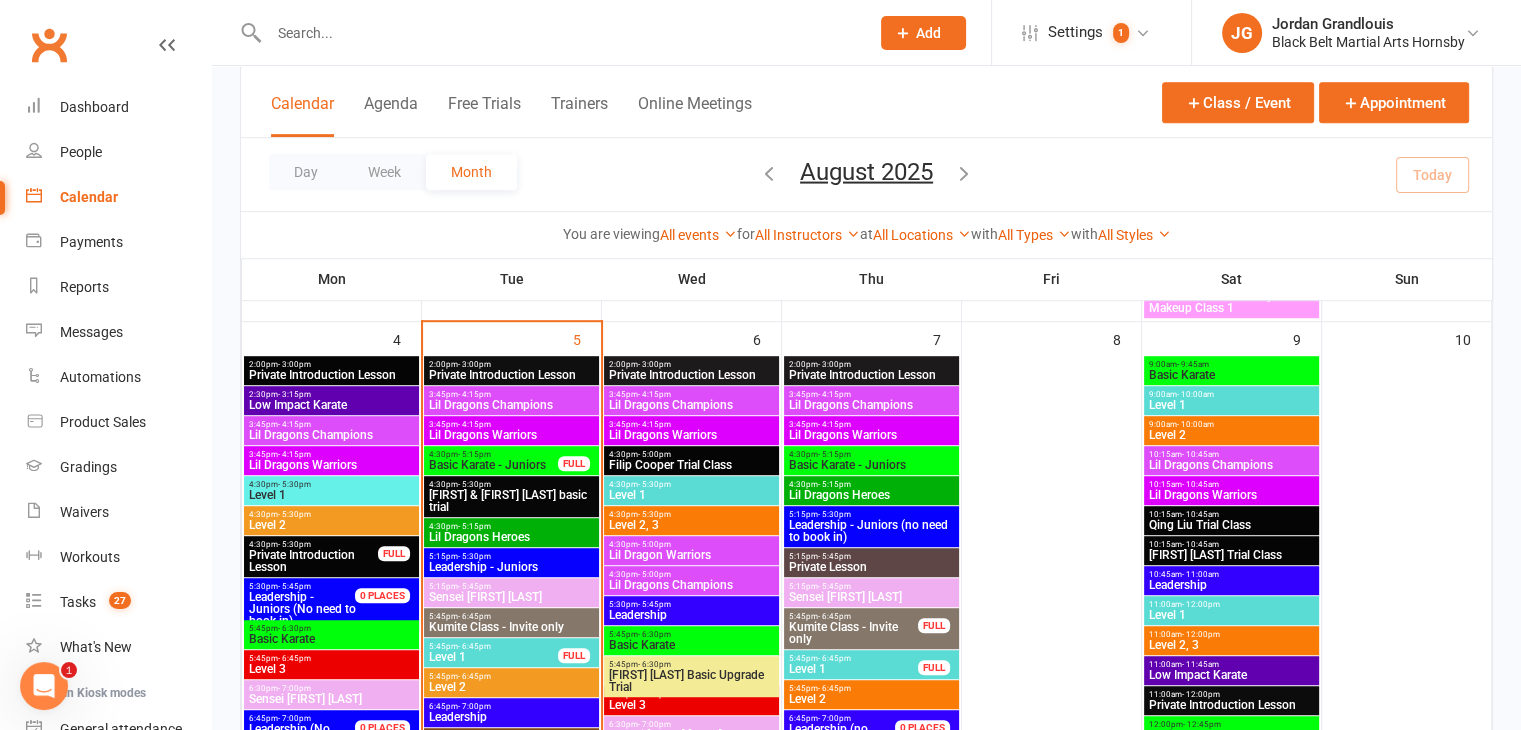 click on "Lil Dragons Champions" at bounding box center (511, 405) 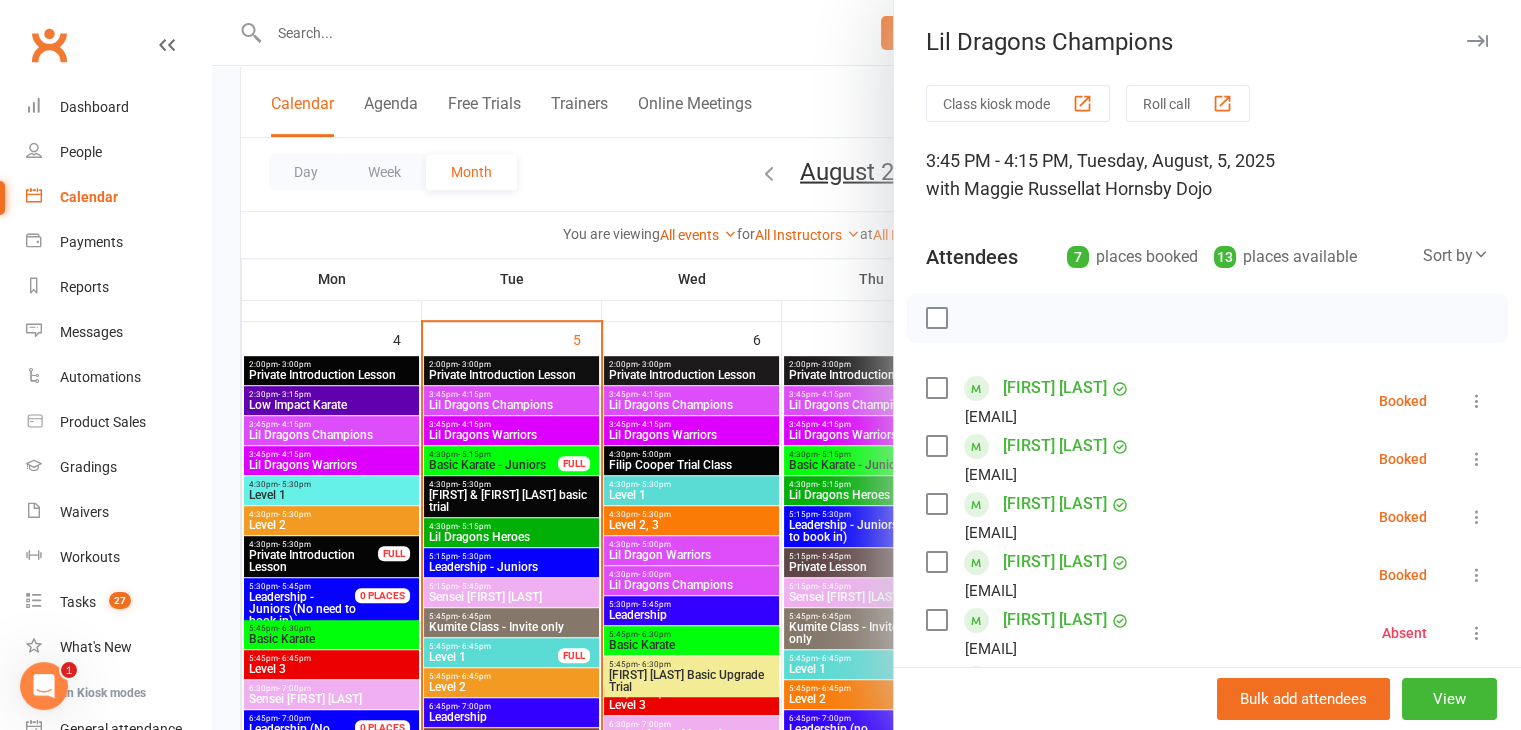 click at bounding box center [866, 365] 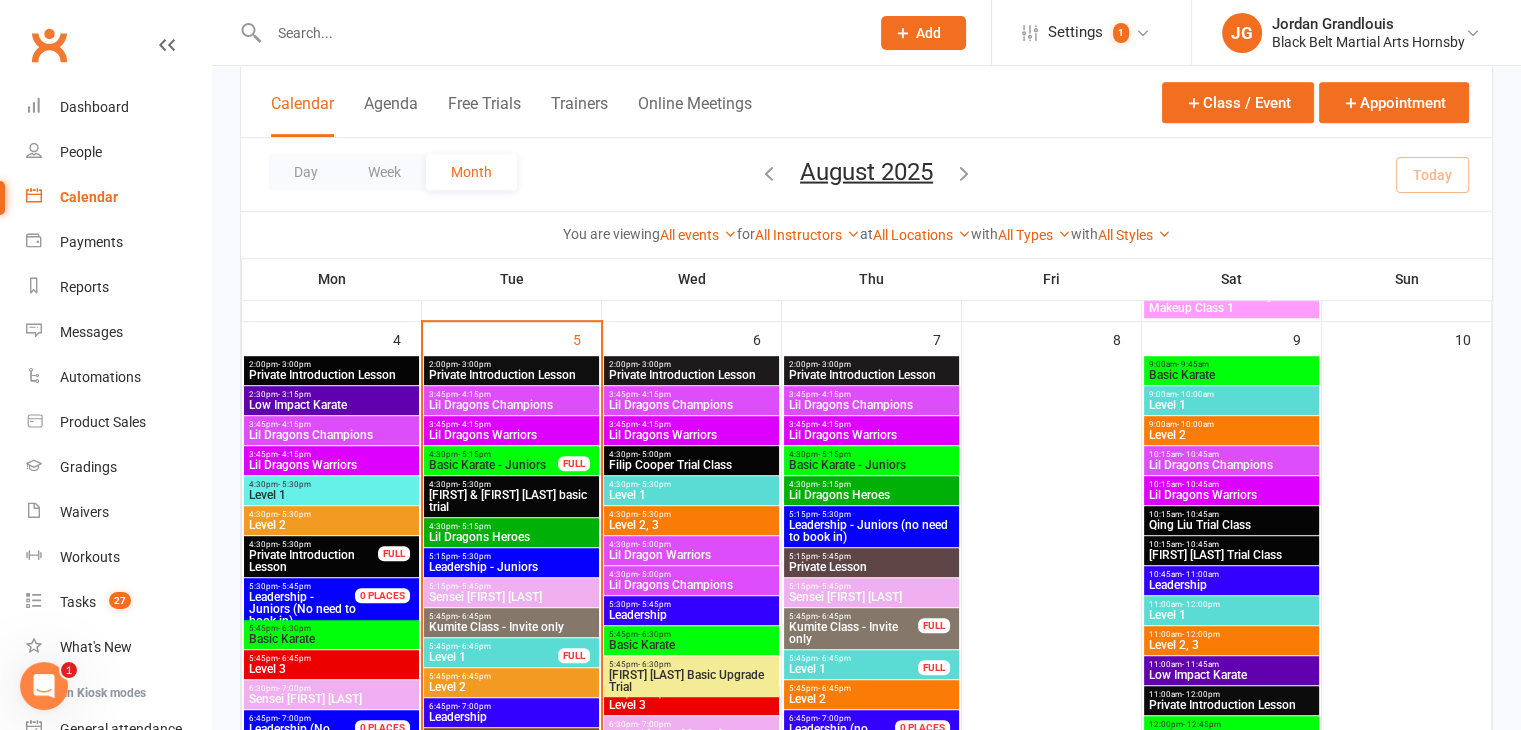 click on "Lil Dragons Warriors" at bounding box center [511, 435] 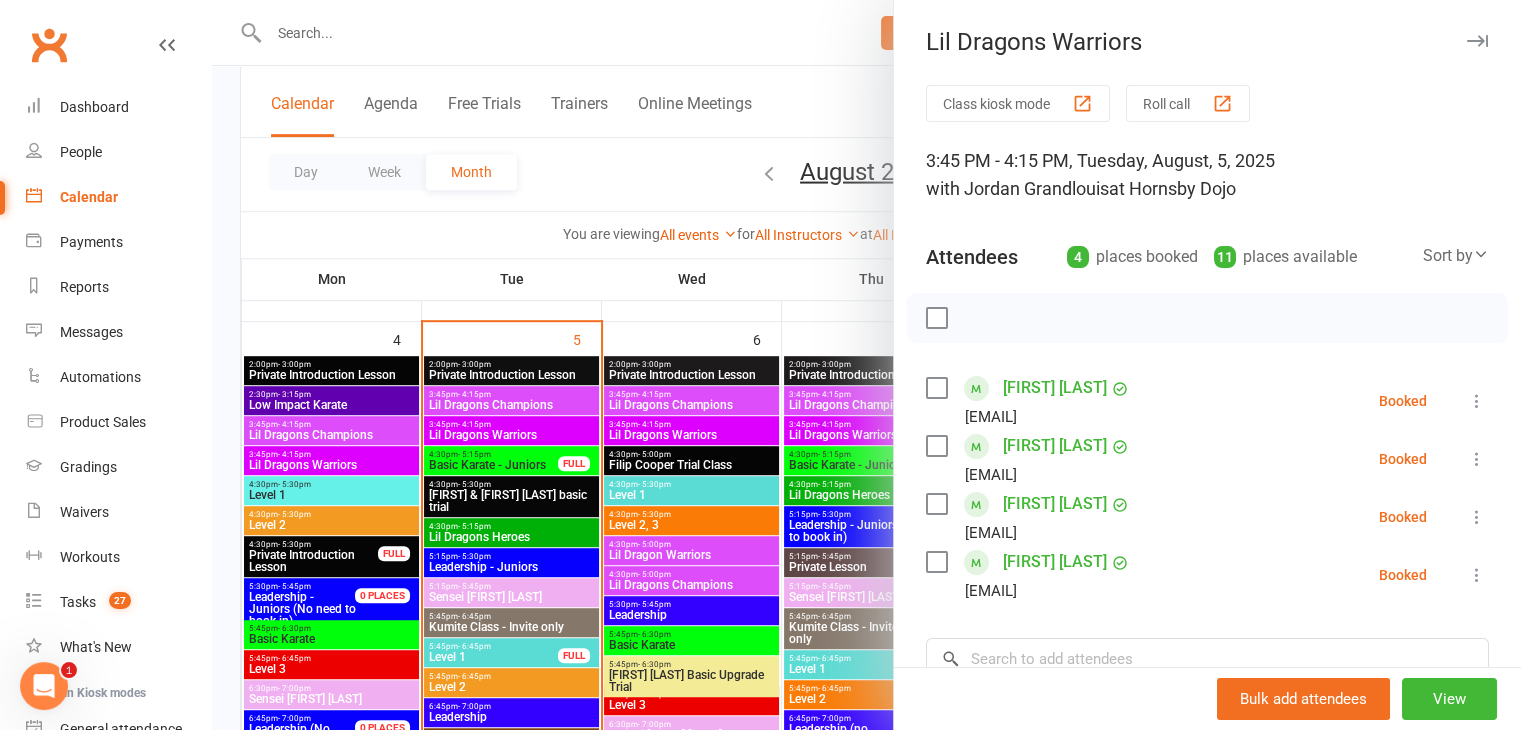 click at bounding box center [866, 365] 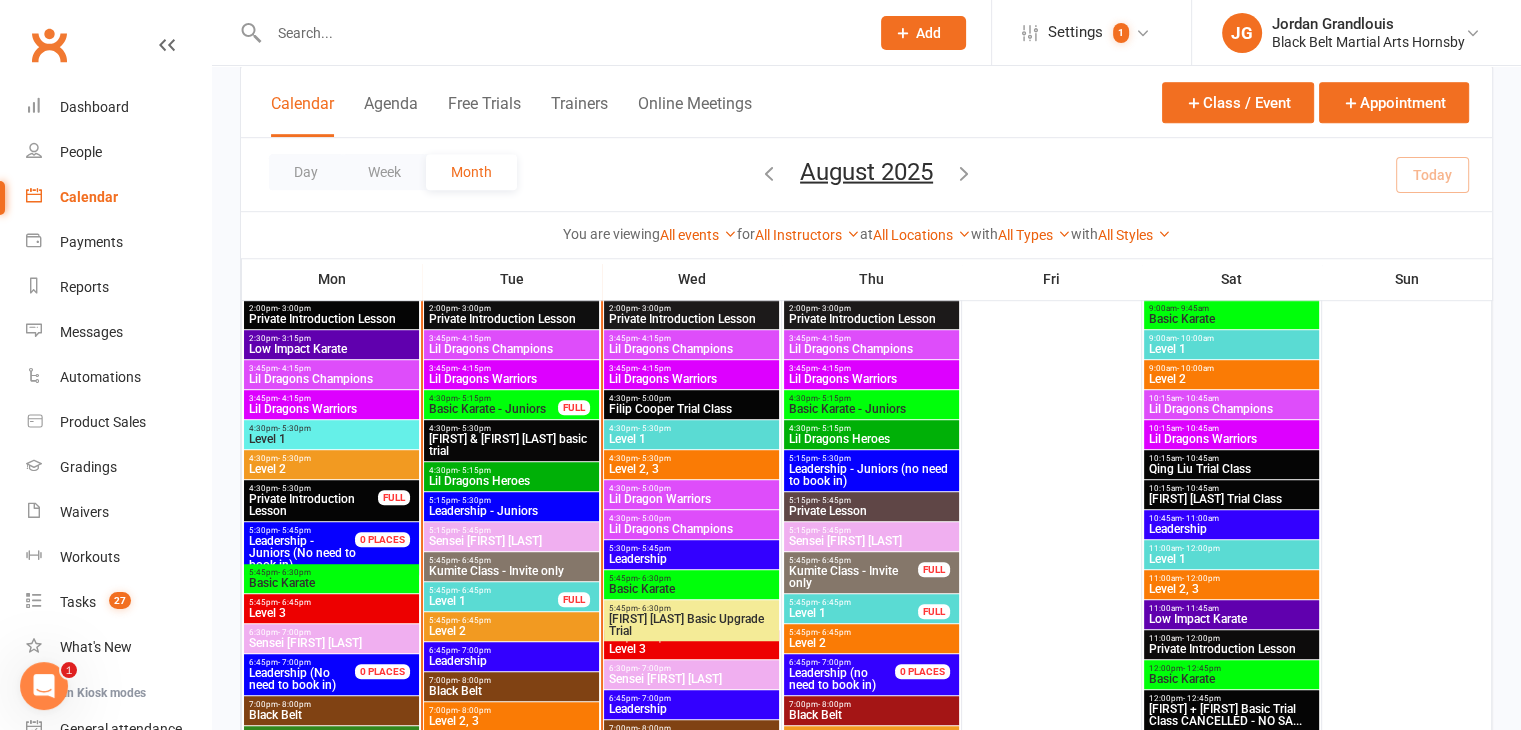 scroll, scrollTop: 1182, scrollLeft: 0, axis: vertical 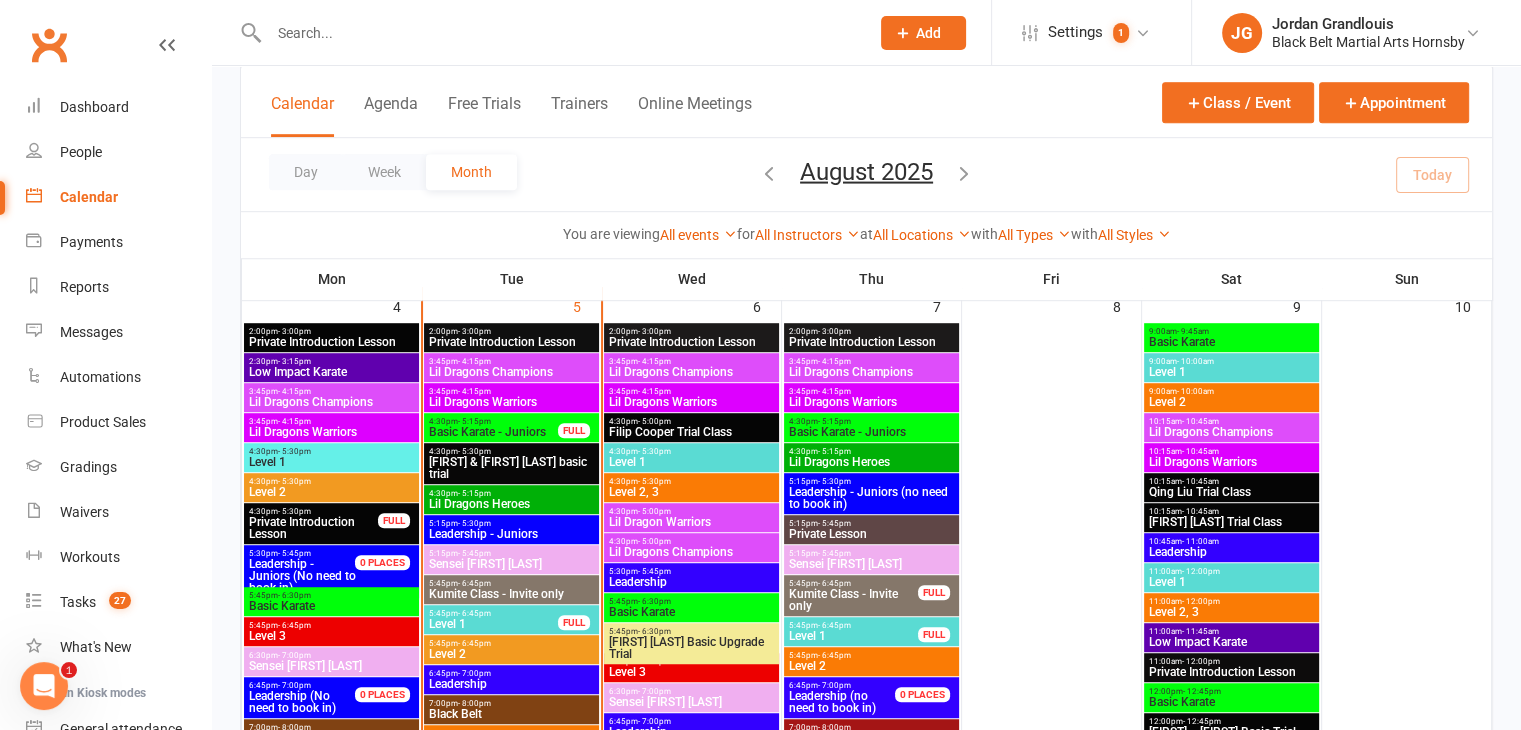 drag, startPoint x: 505, startPoint y: 434, endPoint x: 508, endPoint y: 421, distance: 13.341664 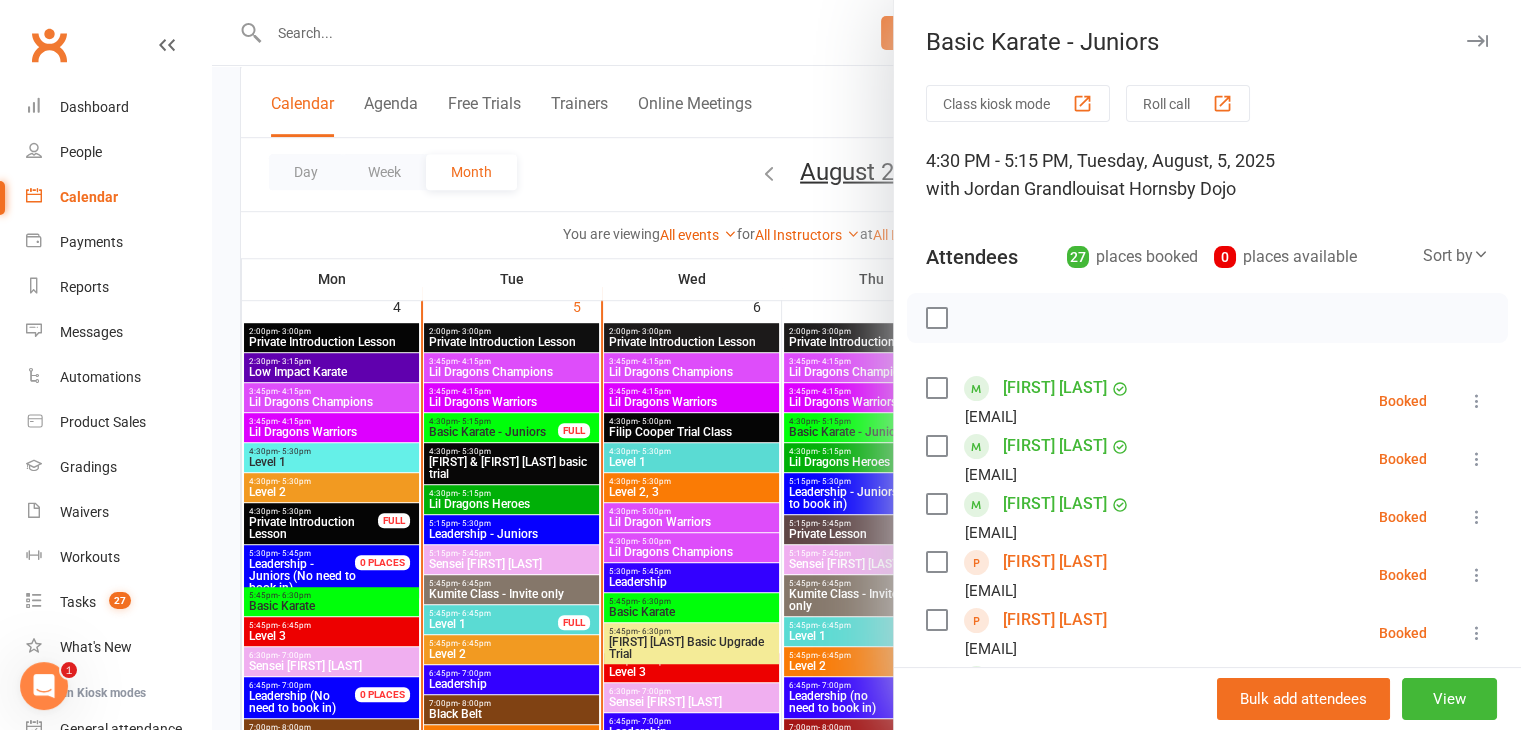 click at bounding box center (866, 365) 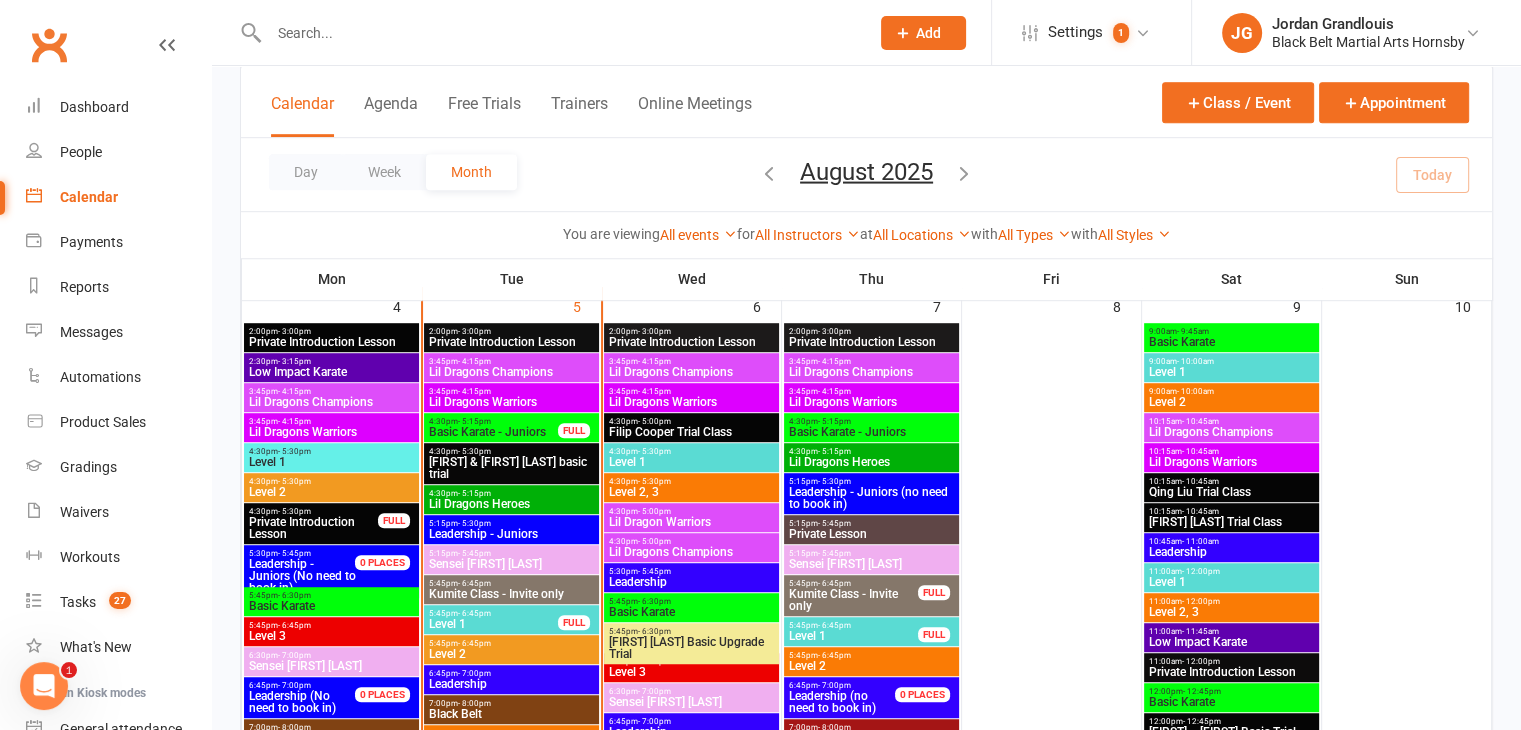 click on "4:30pm  - 5:15pm" at bounding box center [511, 493] 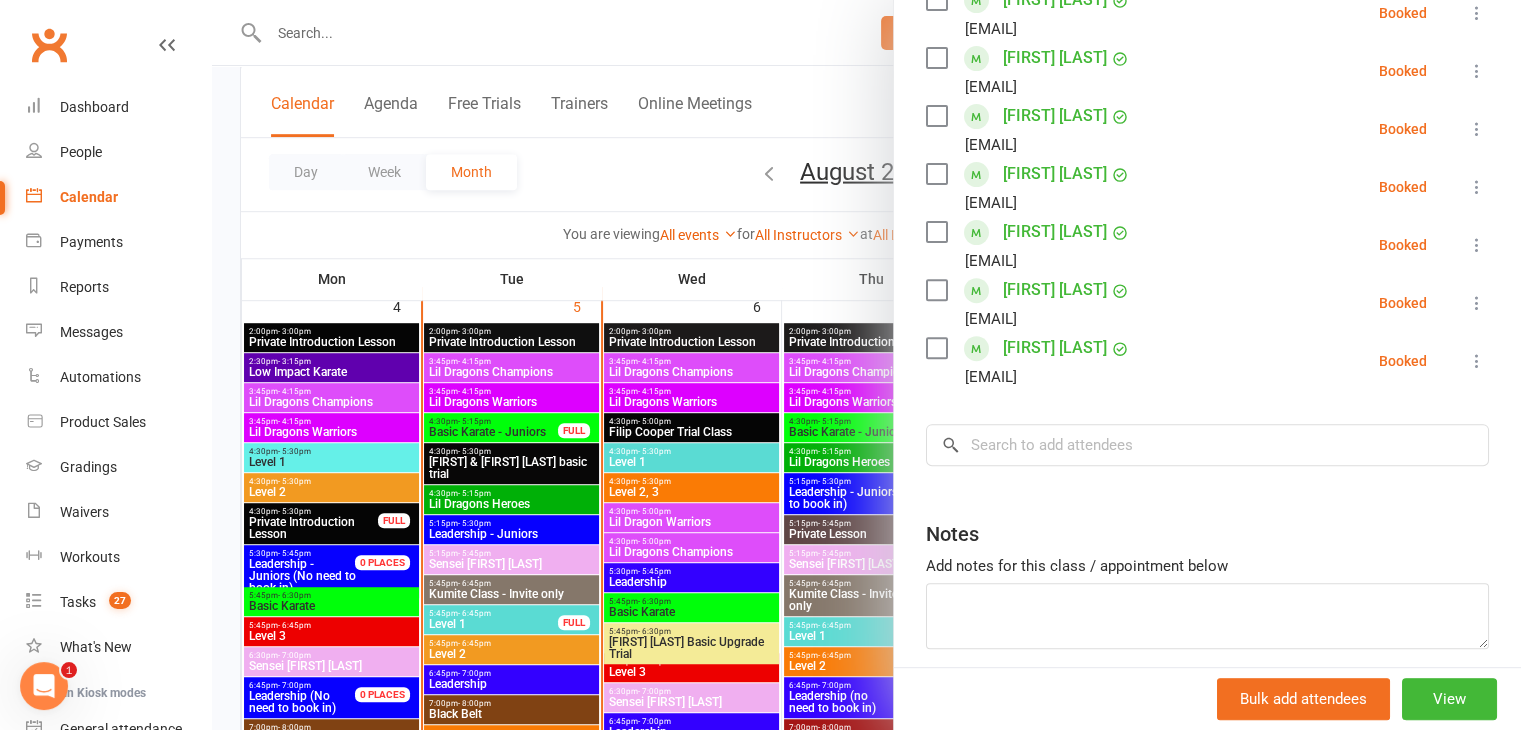 scroll, scrollTop: 694, scrollLeft: 0, axis: vertical 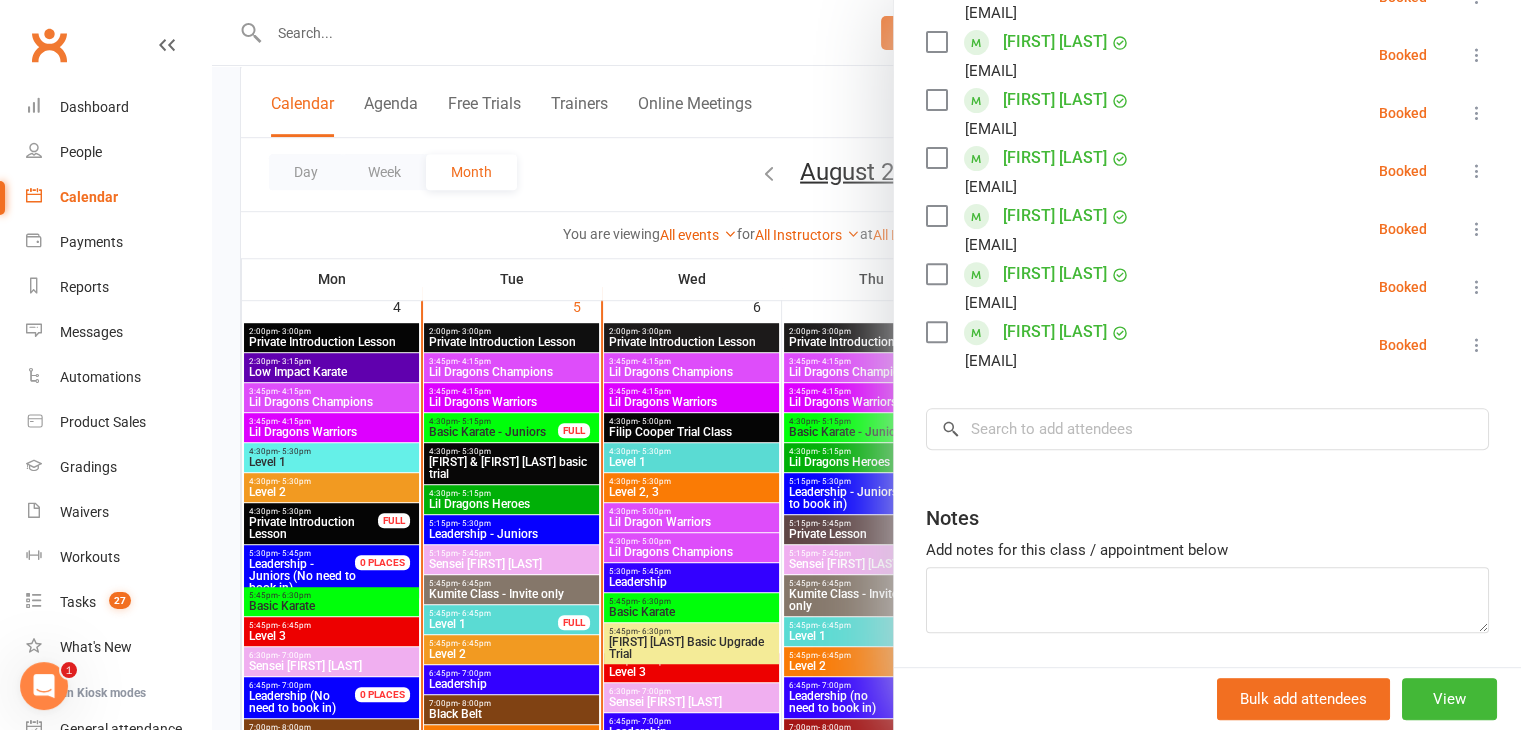 click at bounding box center [866, 365] 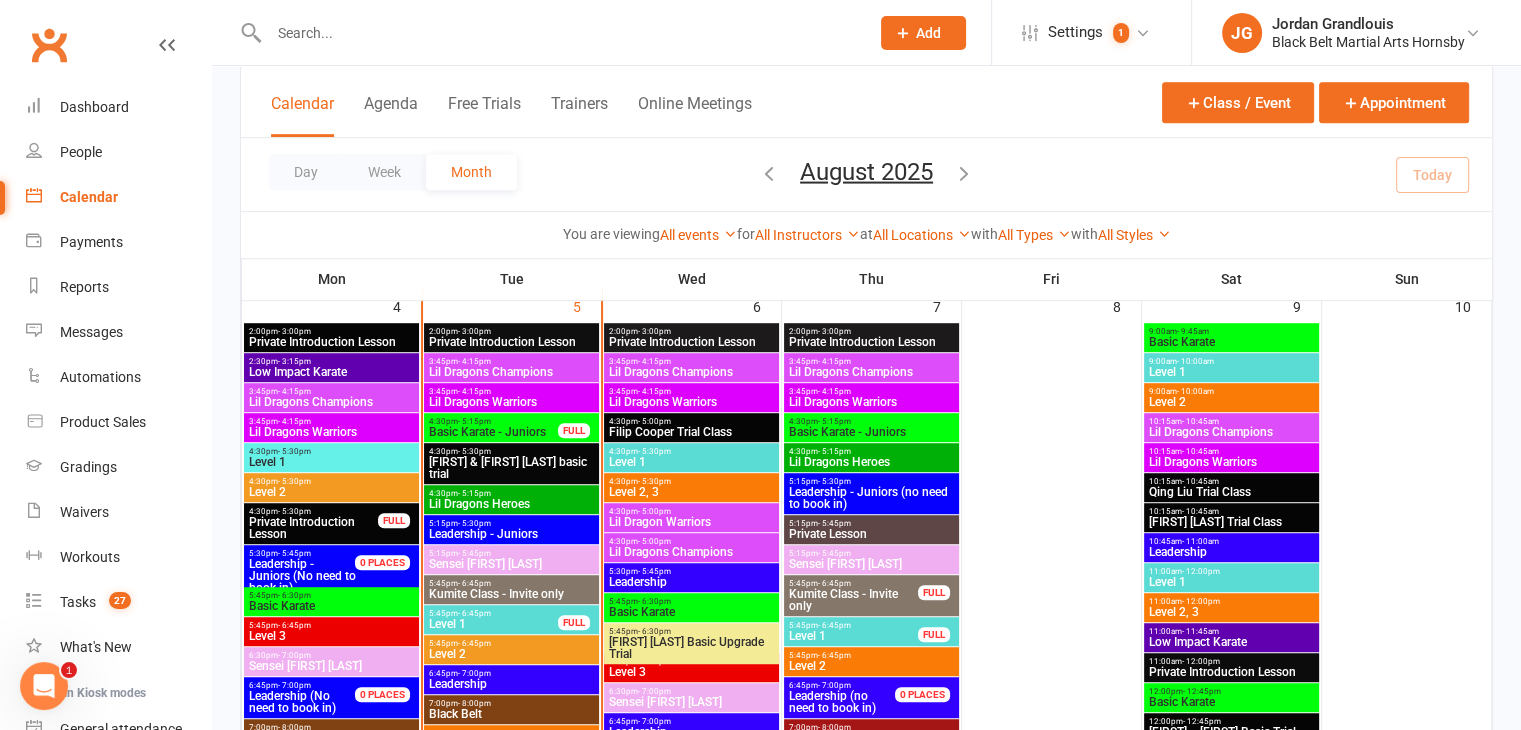 click on "Basic Karate - Juniors" at bounding box center (493, 432) 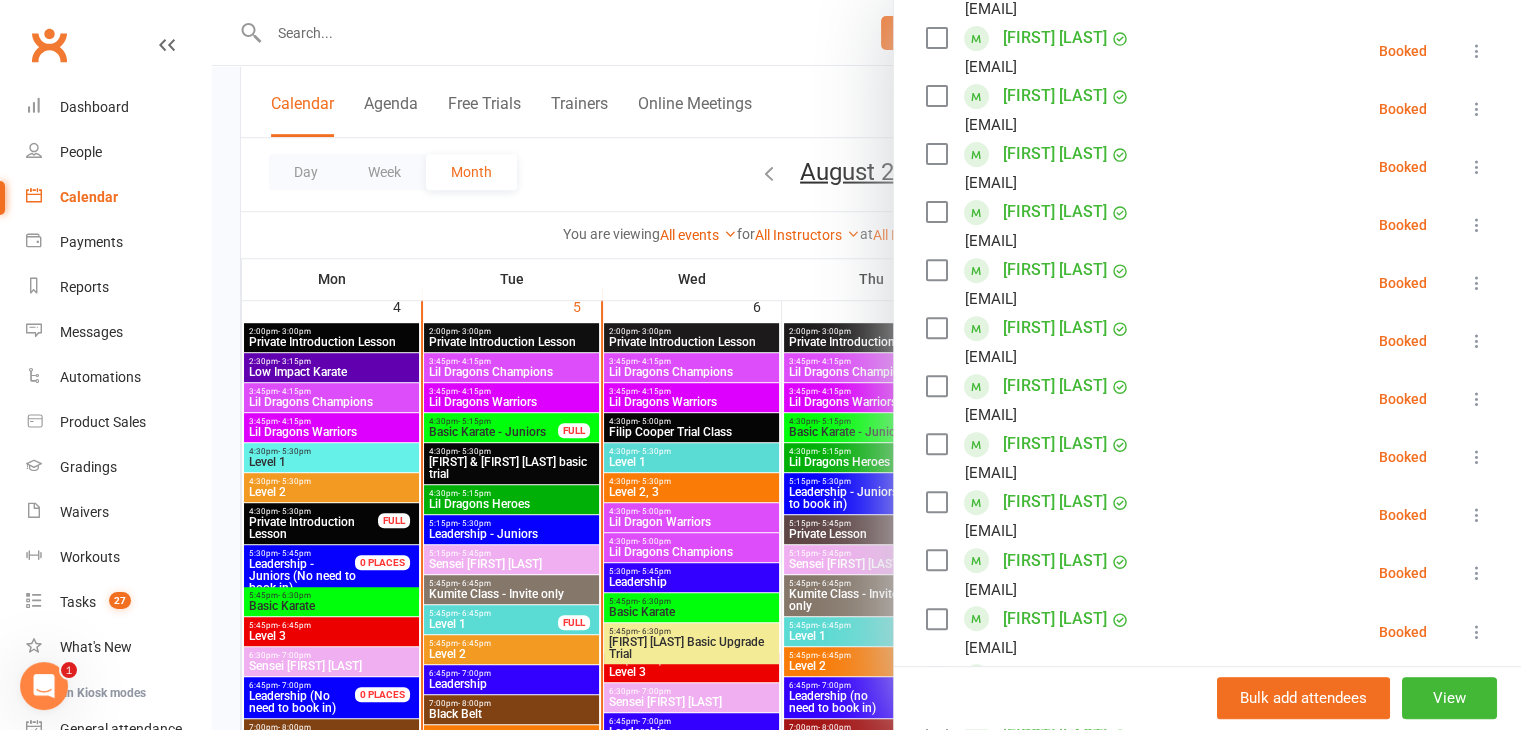 scroll, scrollTop: 699, scrollLeft: 0, axis: vertical 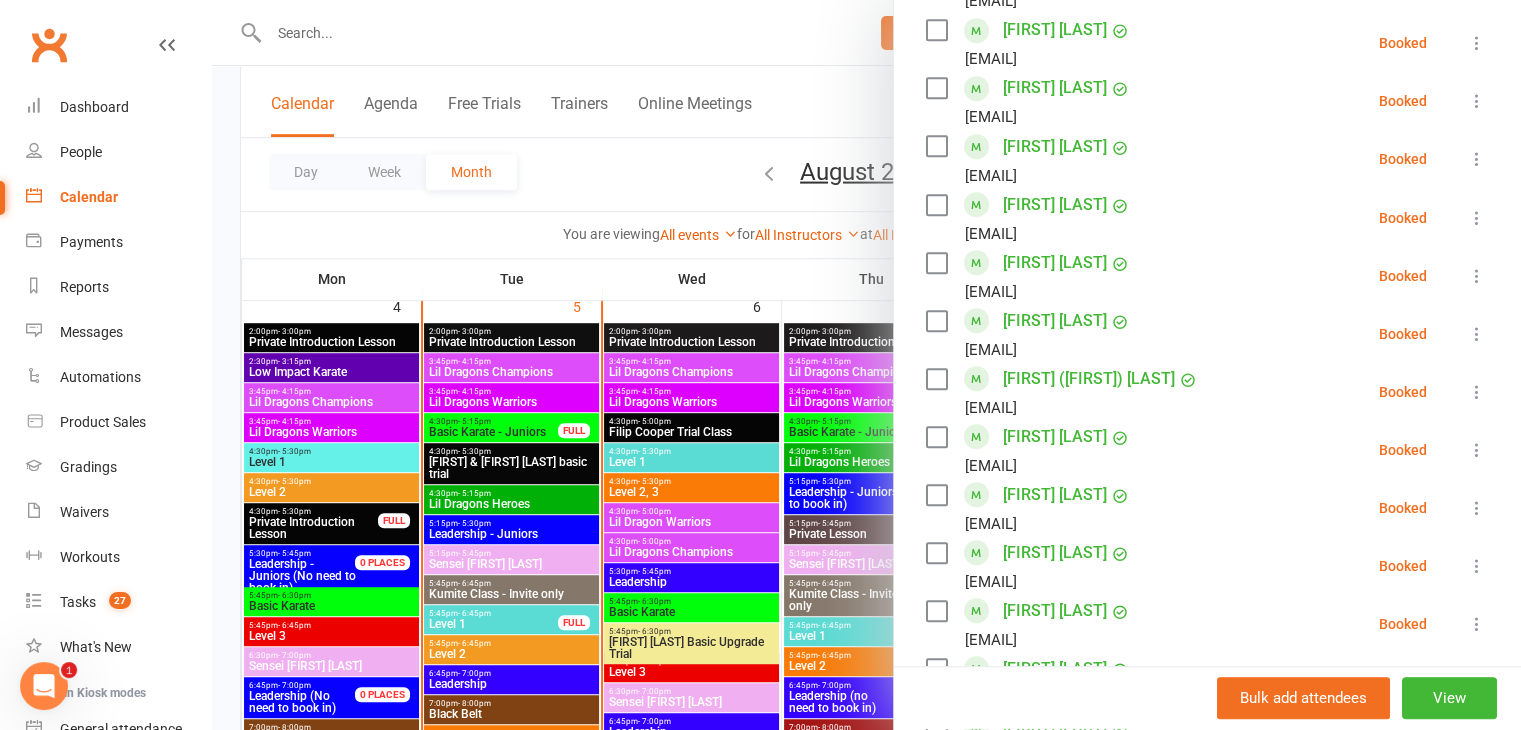 click on "[FIRST] [LAST]" at bounding box center [1055, 205] 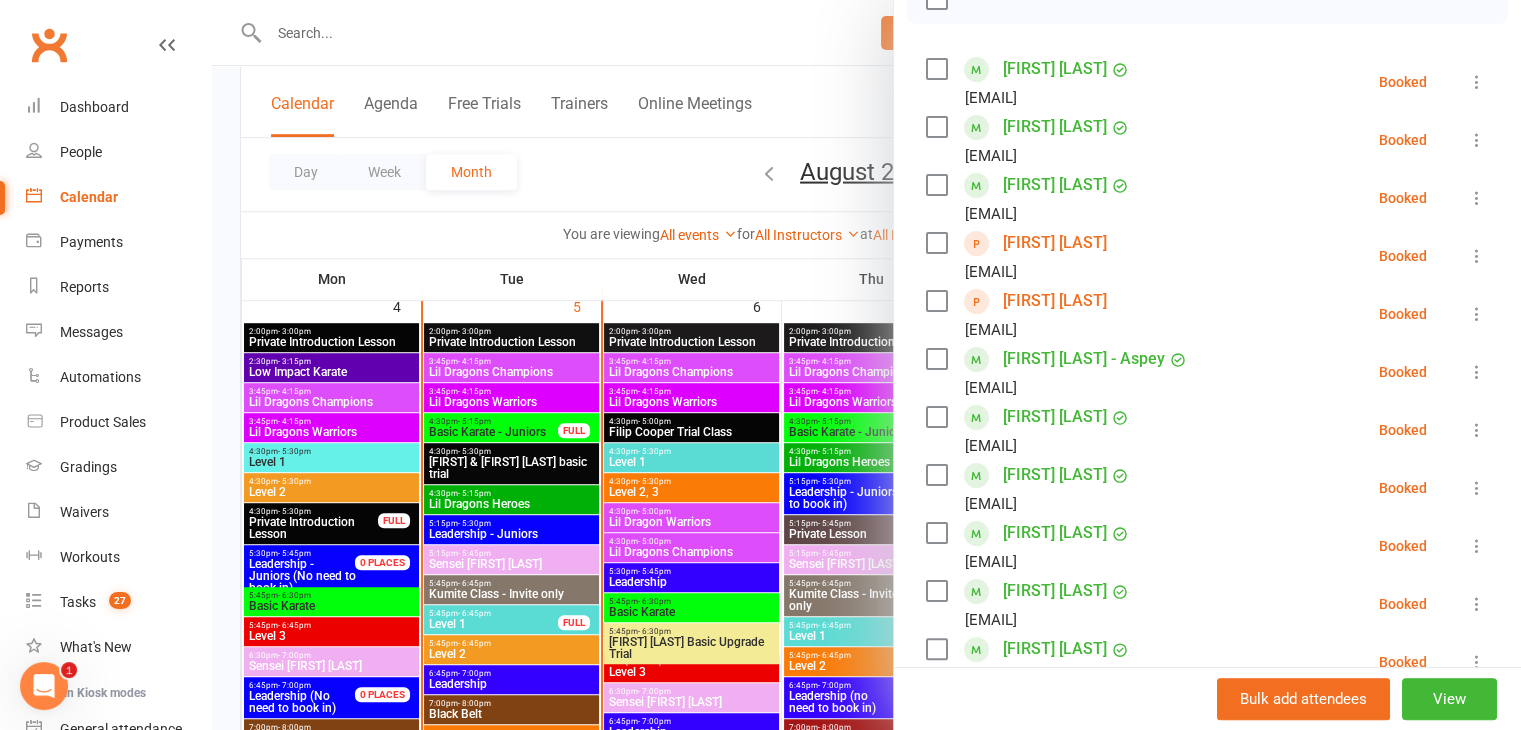 scroll, scrollTop: 2, scrollLeft: 0, axis: vertical 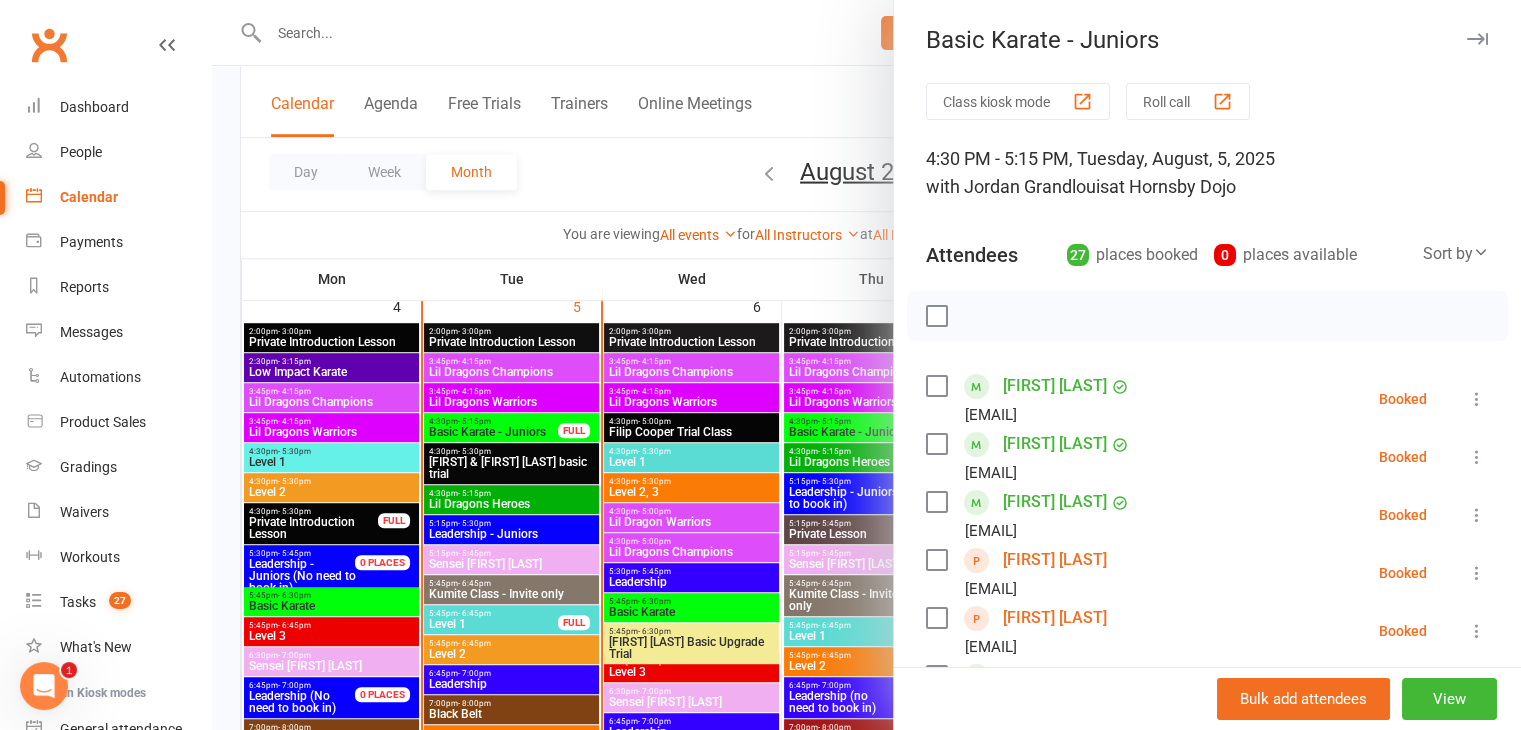 click at bounding box center [866, 365] 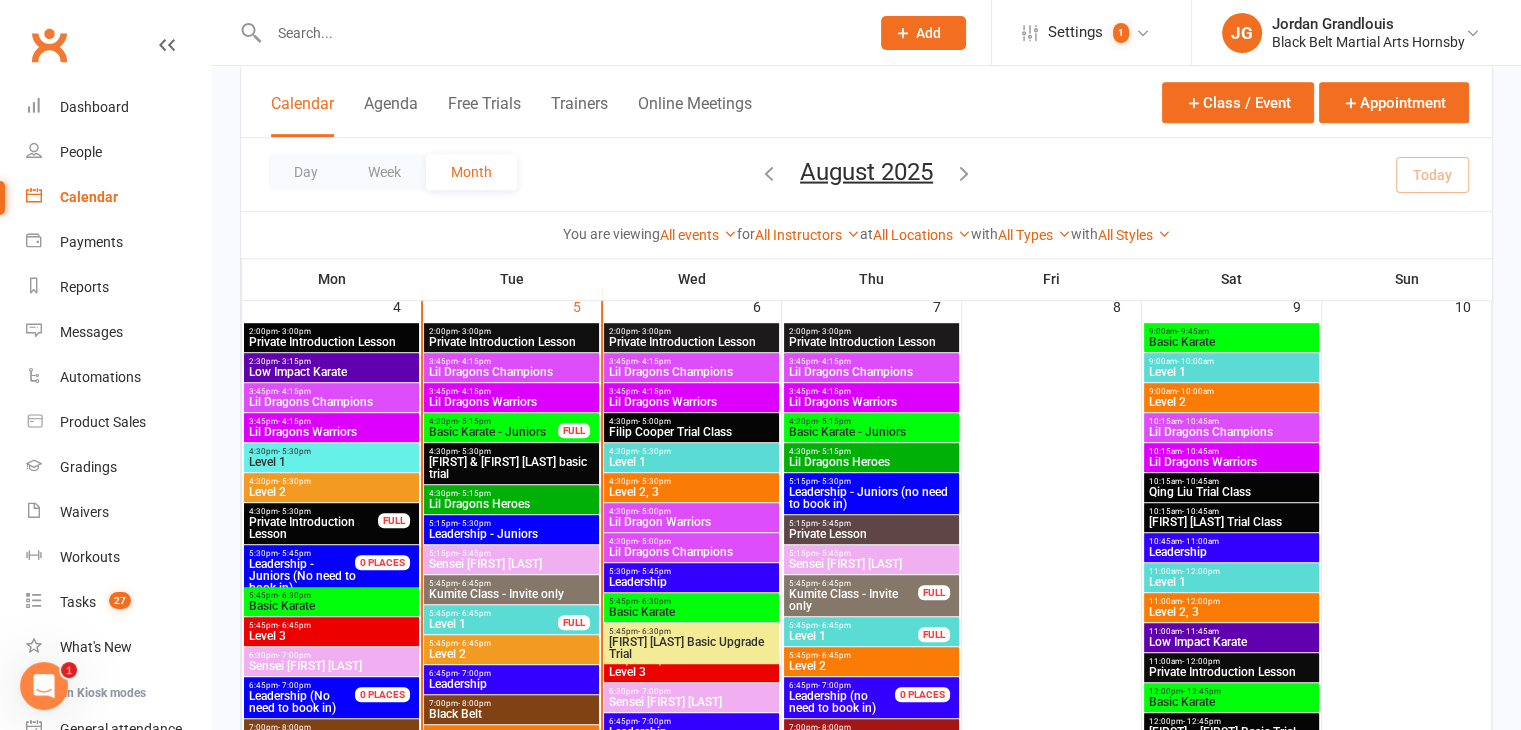 click on "Lil Dragons Heroes" at bounding box center (511, 504) 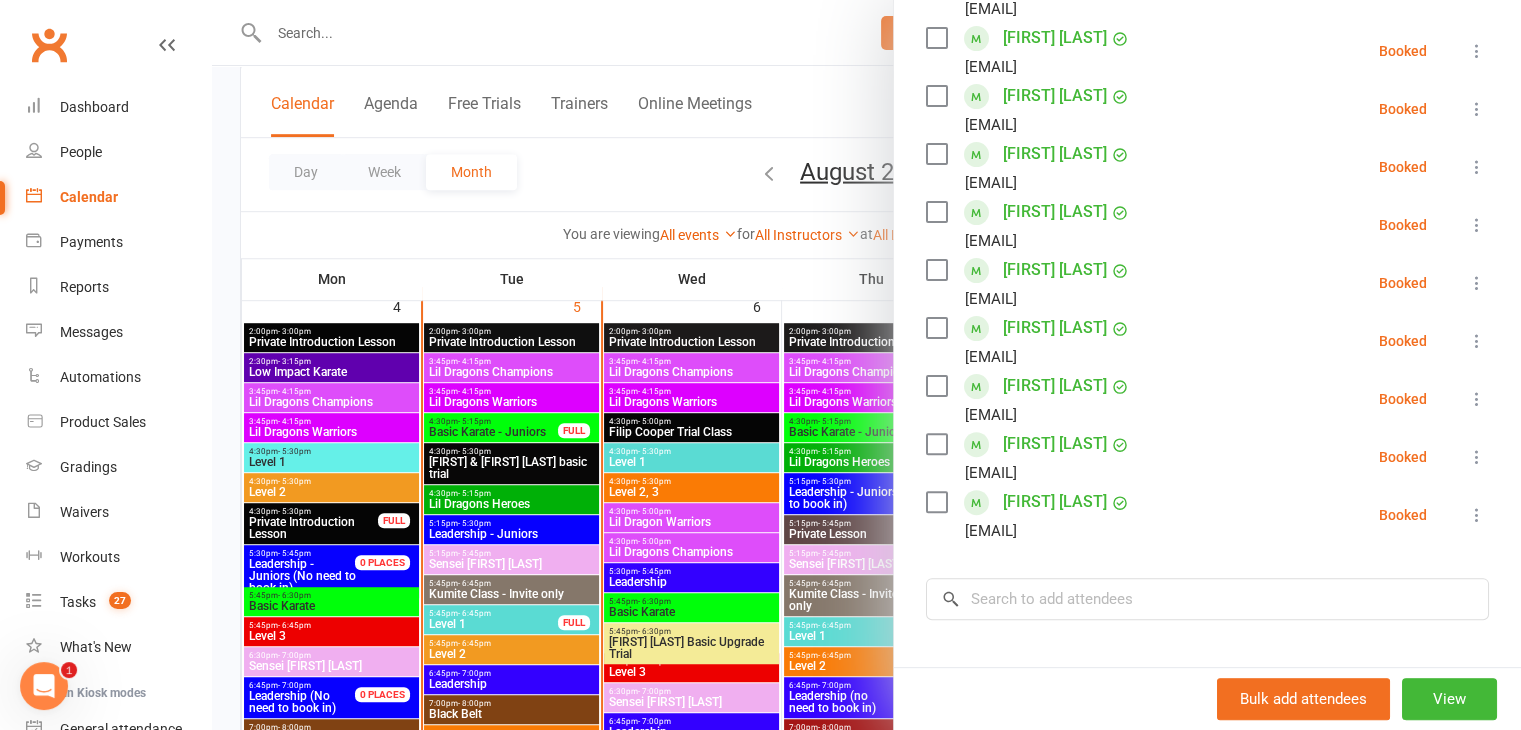 scroll, scrollTop: 520, scrollLeft: 0, axis: vertical 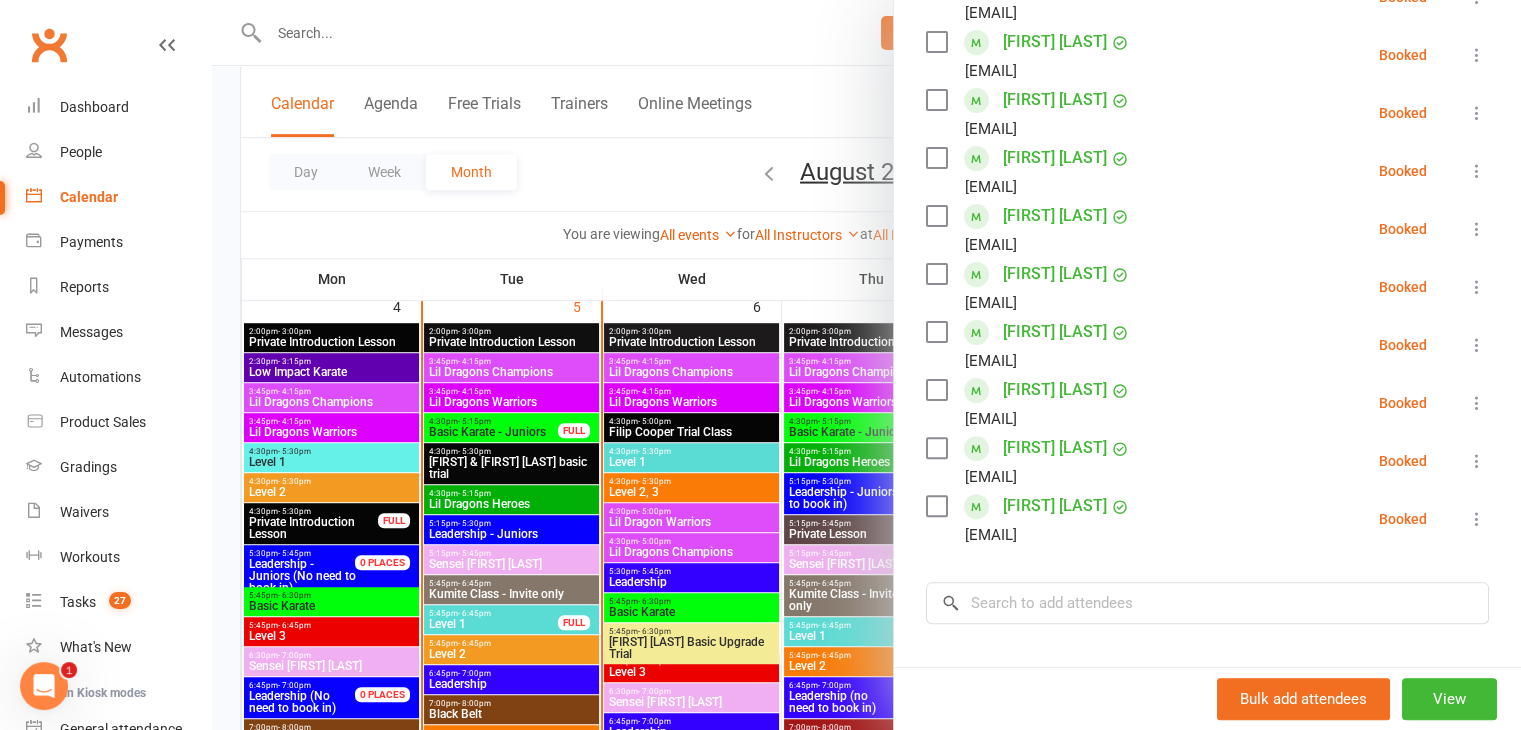 click at bounding box center (866, 365) 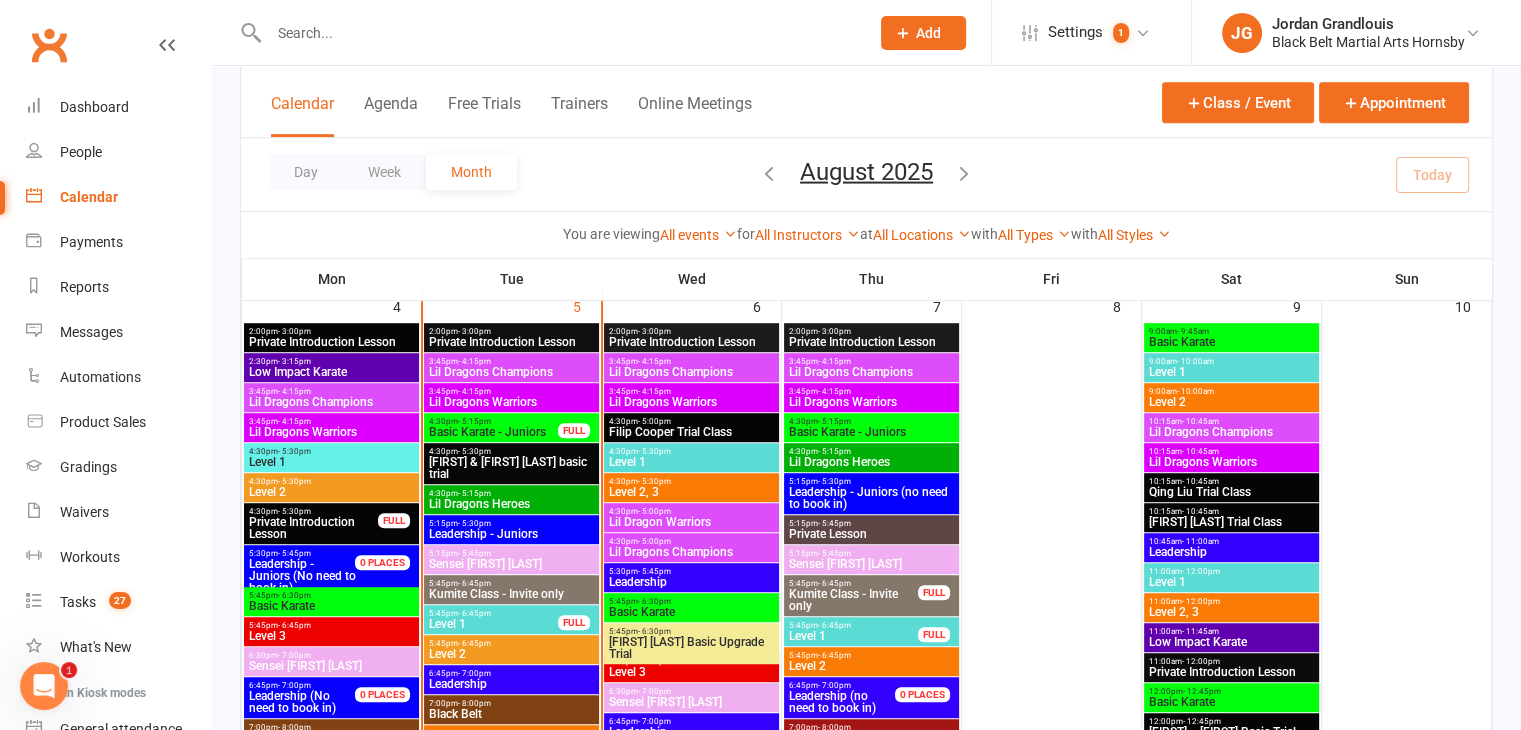 click on "Basic Karate - Juniors" at bounding box center [493, 432] 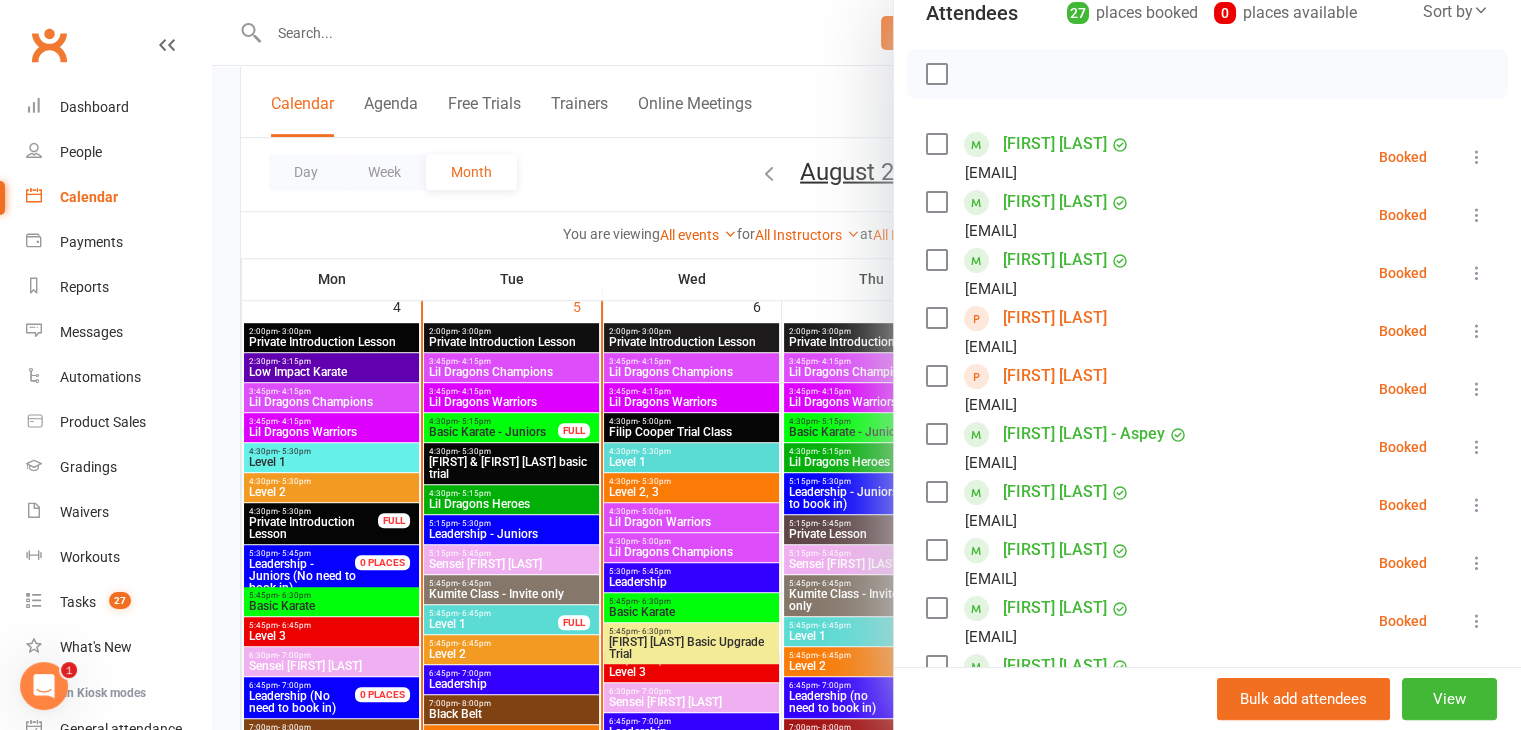 scroll, scrollTop: 244, scrollLeft: 0, axis: vertical 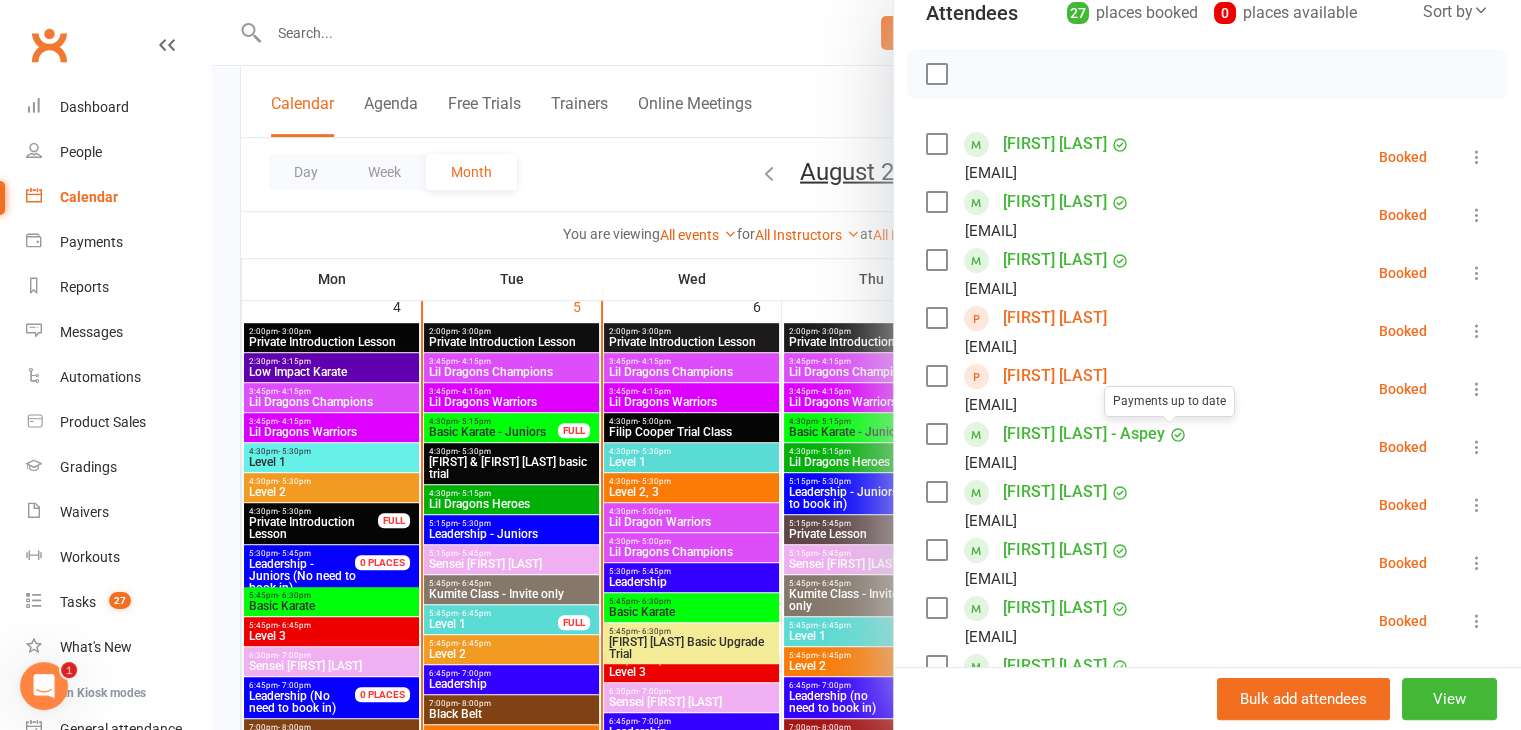 click at bounding box center [866, 365] 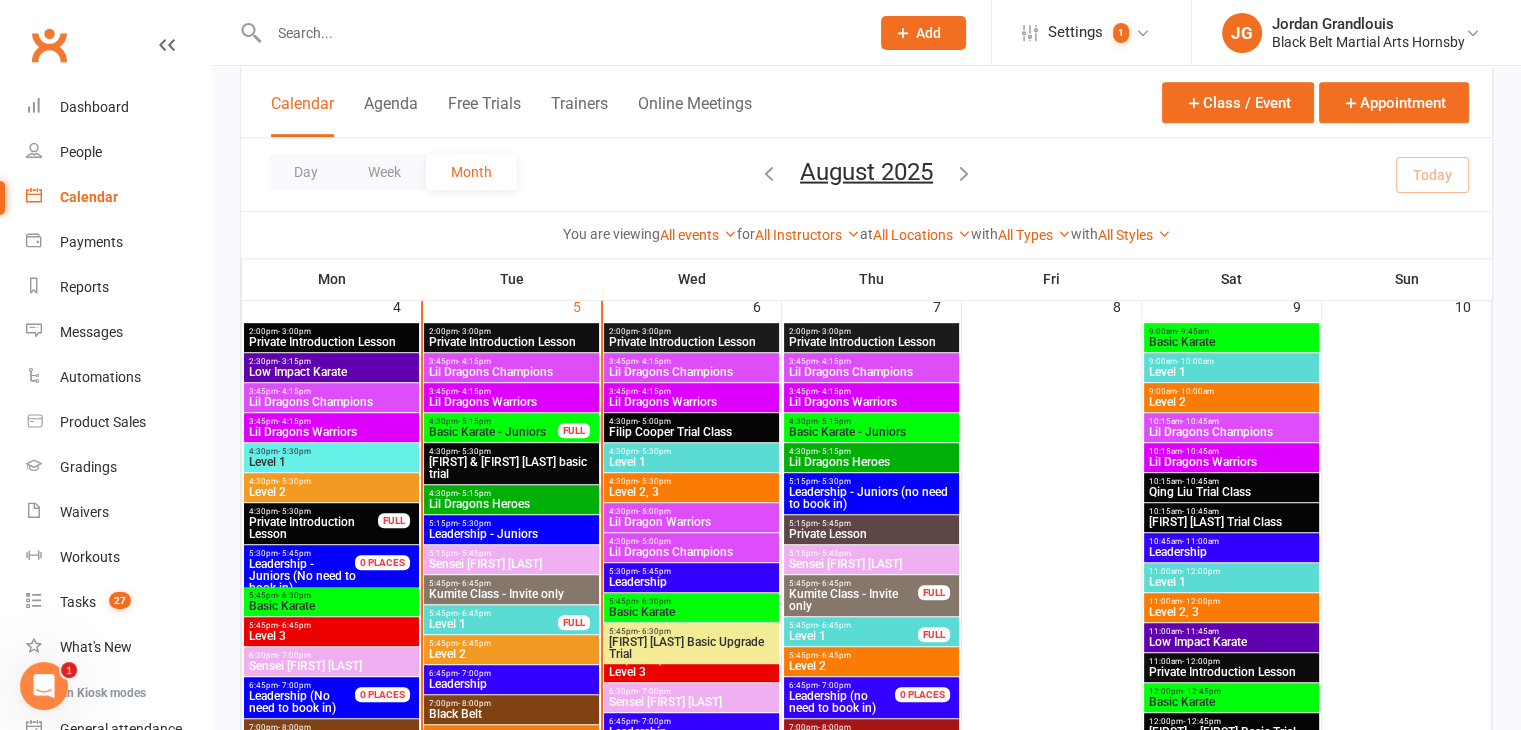 click on "Lil Dragons Heroes" at bounding box center [511, 504] 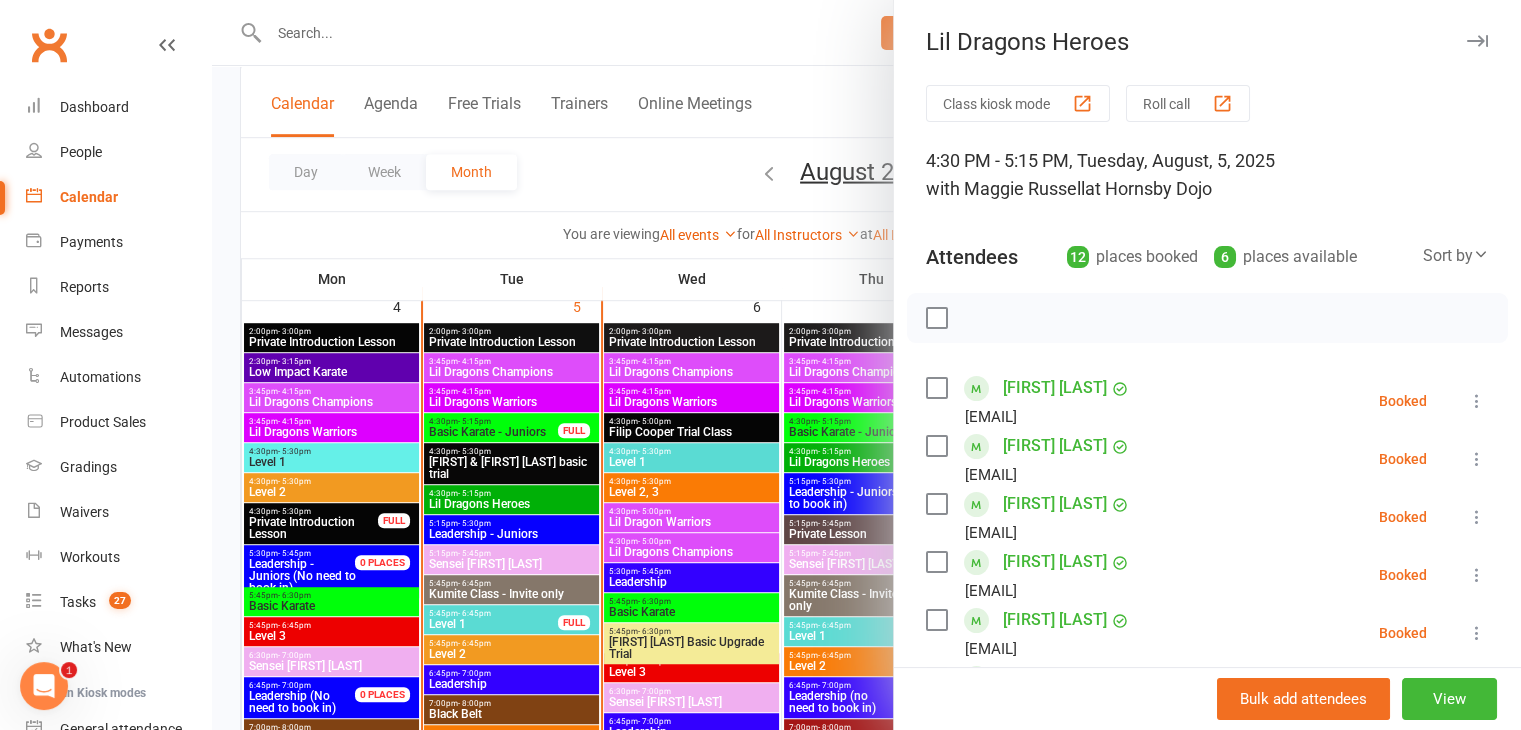 scroll, scrollTop: 0, scrollLeft: 0, axis: both 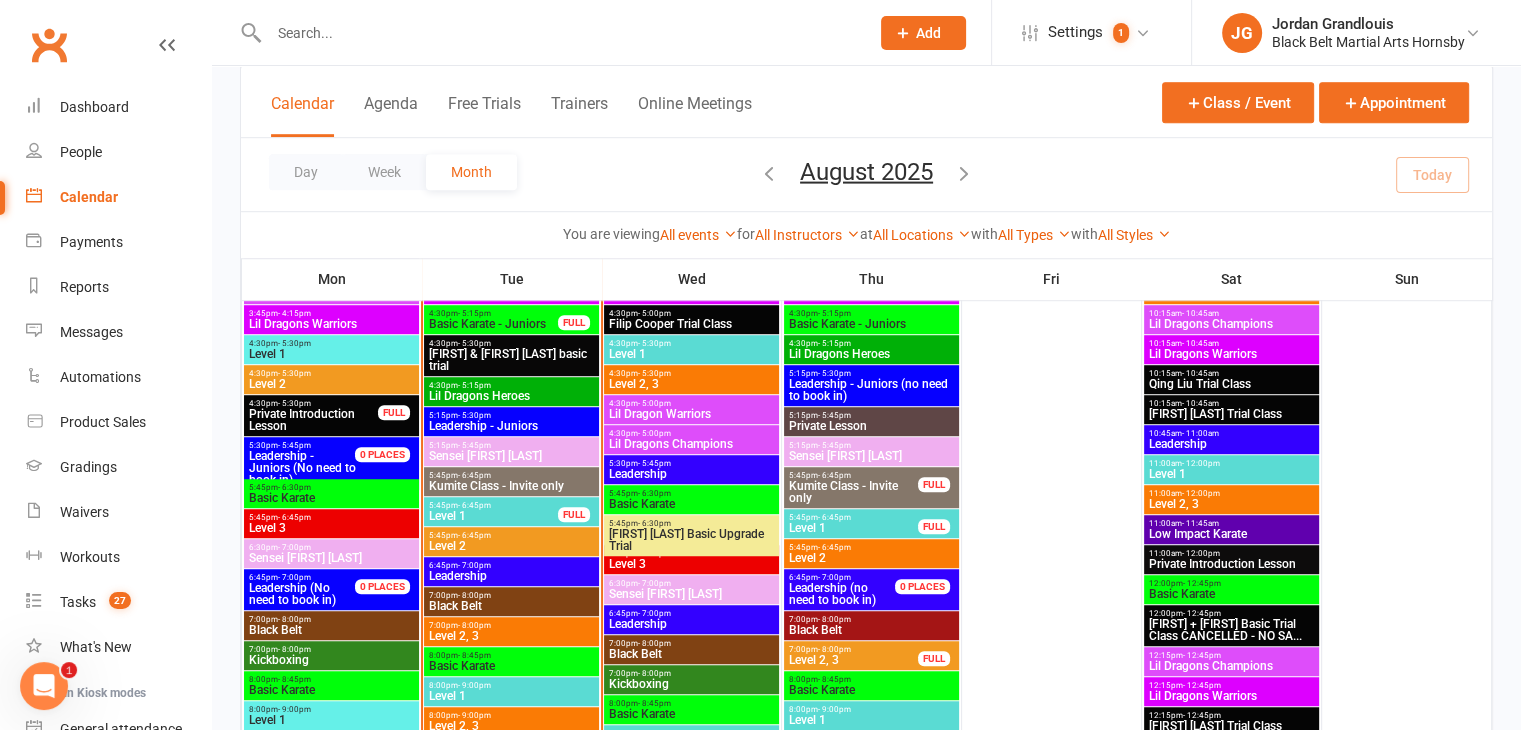 click on "Kumite Class - Invite only" at bounding box center [511, 486] 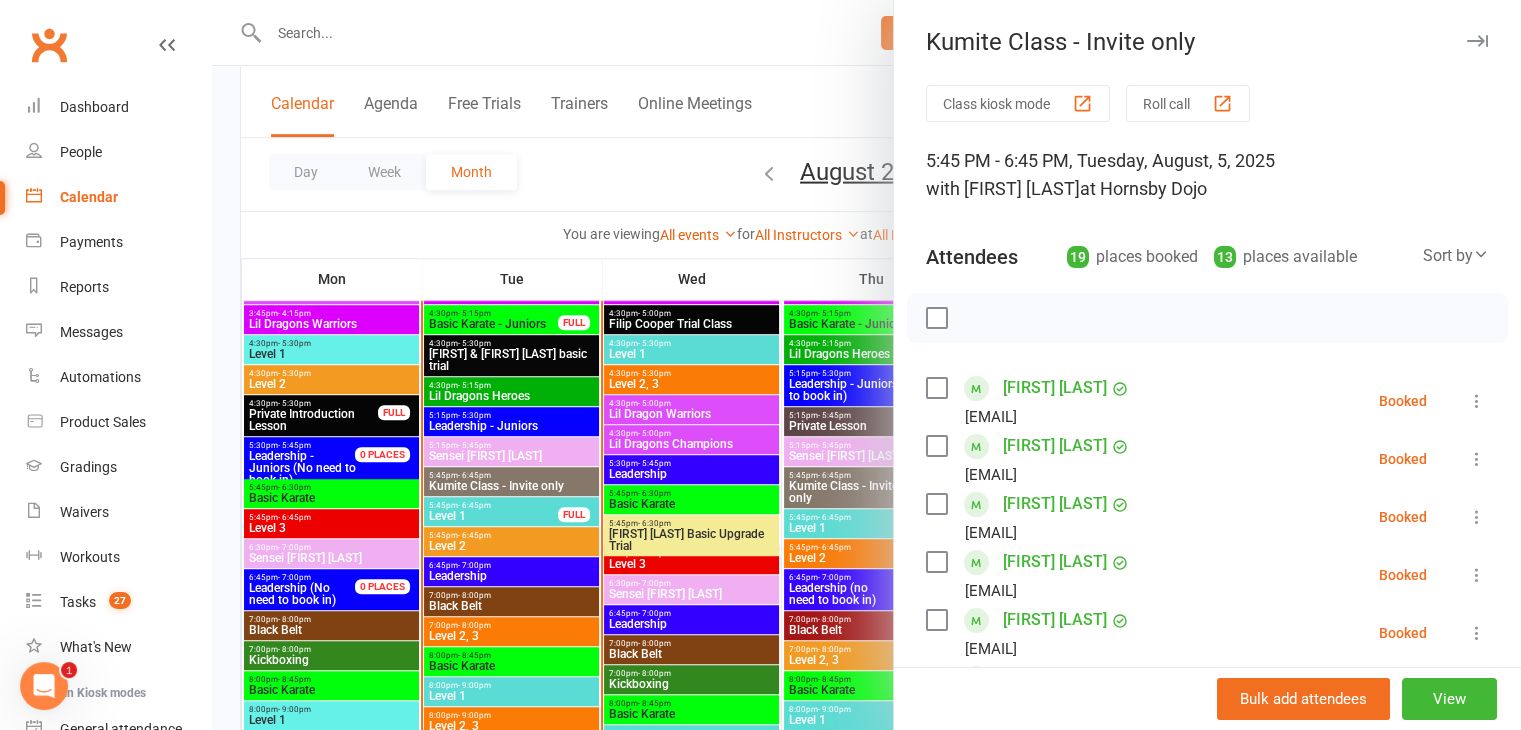 click at bounding box center [866, 365] 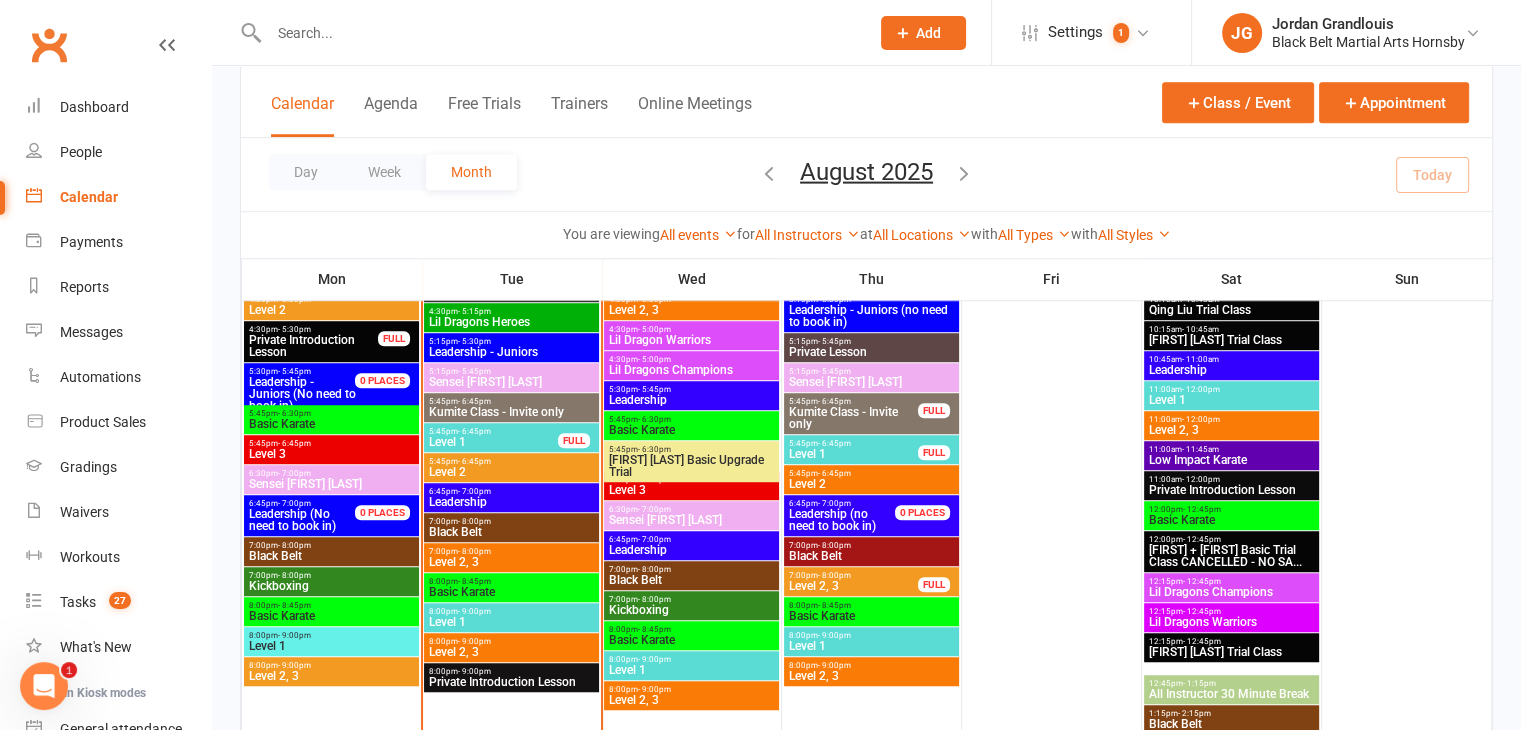 scroll, scrollTop: 1363, scrollLeft: 0, axis: vertical 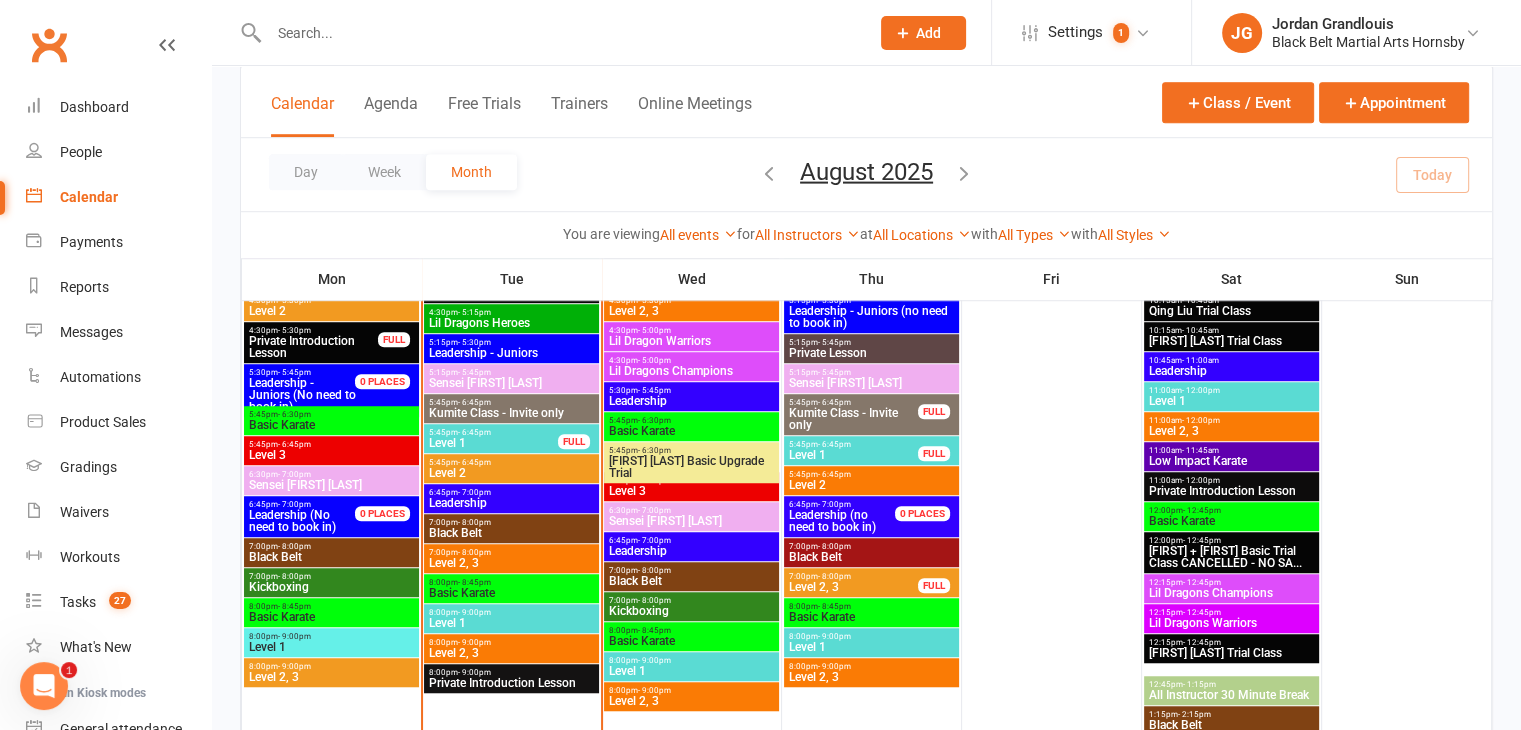 click on "Black Belt" at bounding box center (511, 533) 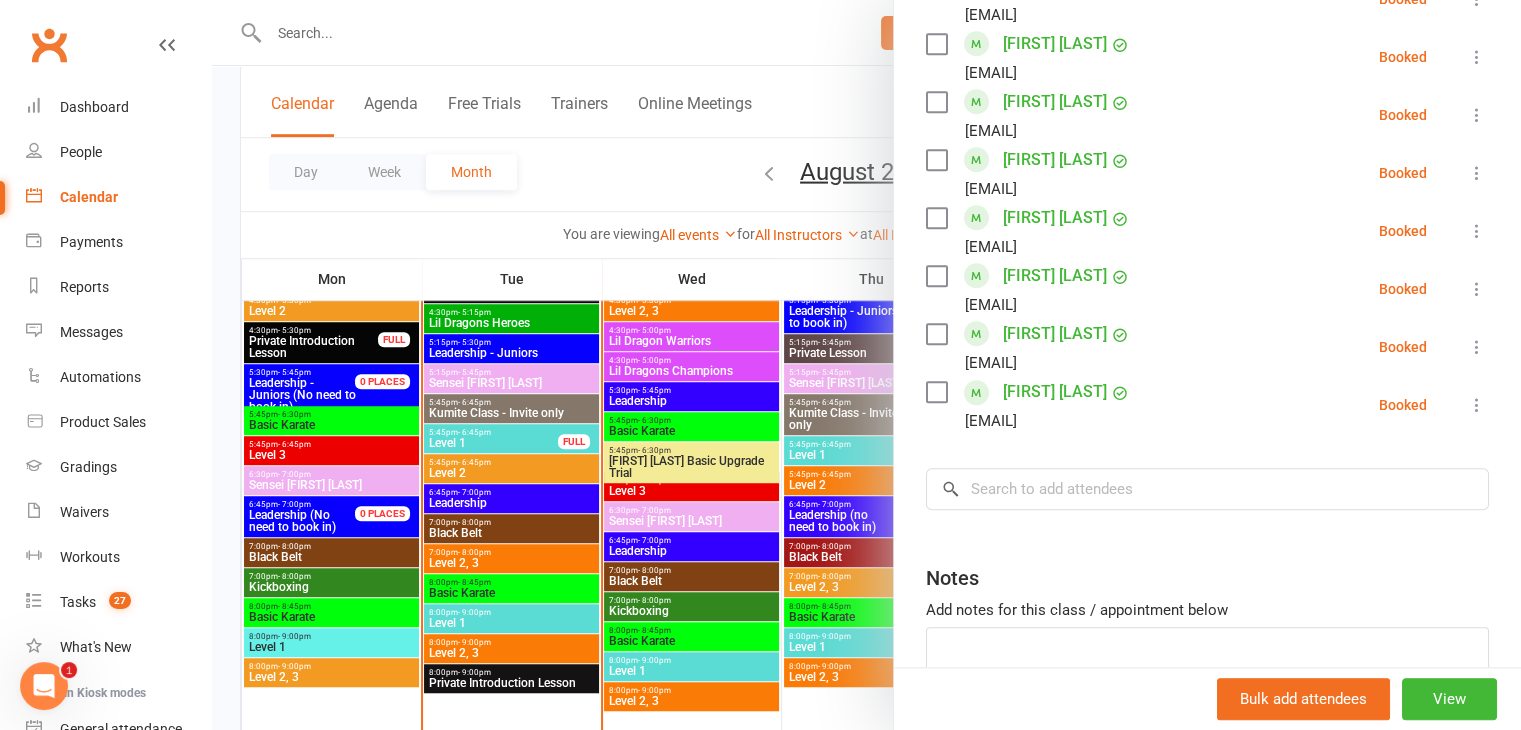 scroll, scrollTop: 1804, scrollLeft: 0, axis: vertical 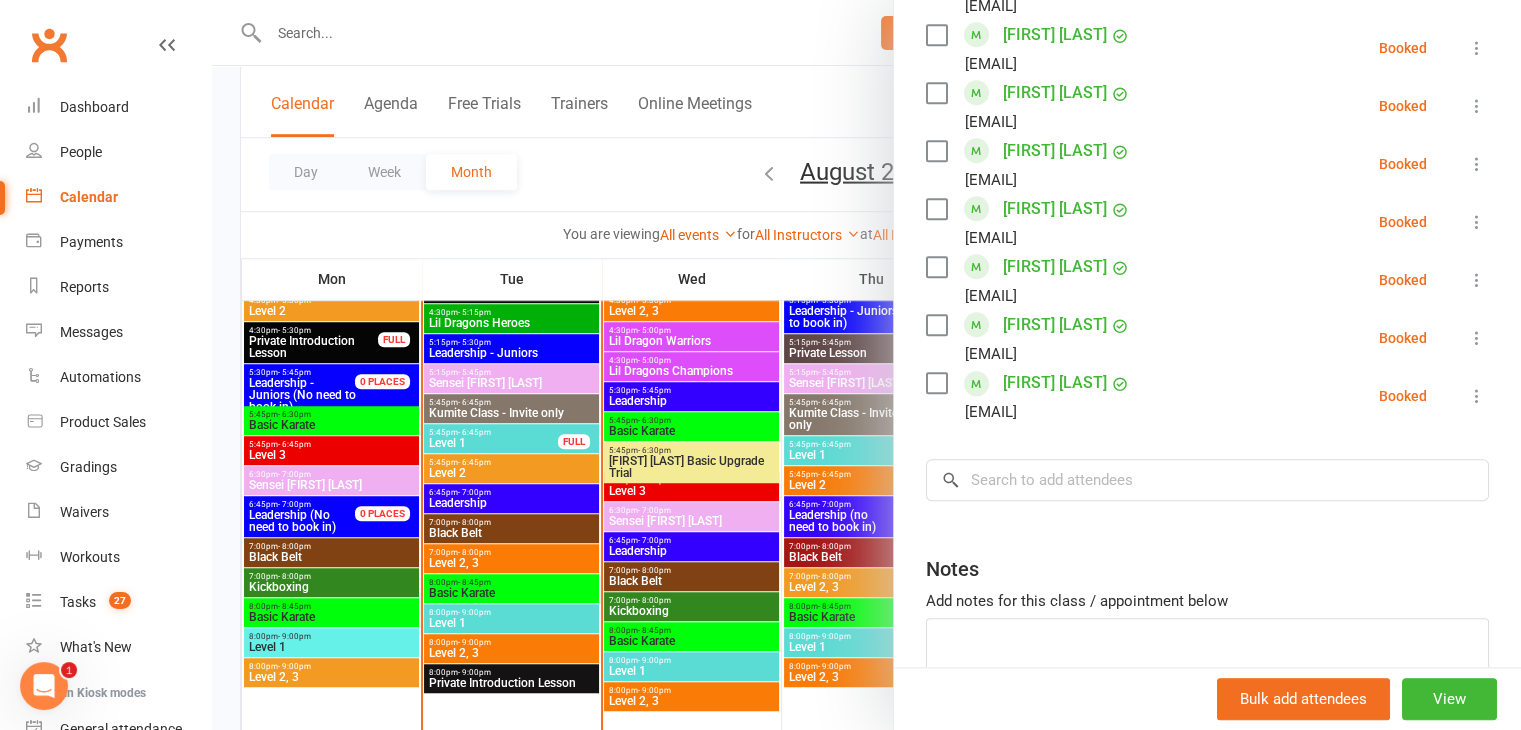 click at bounding box center (866, 365) 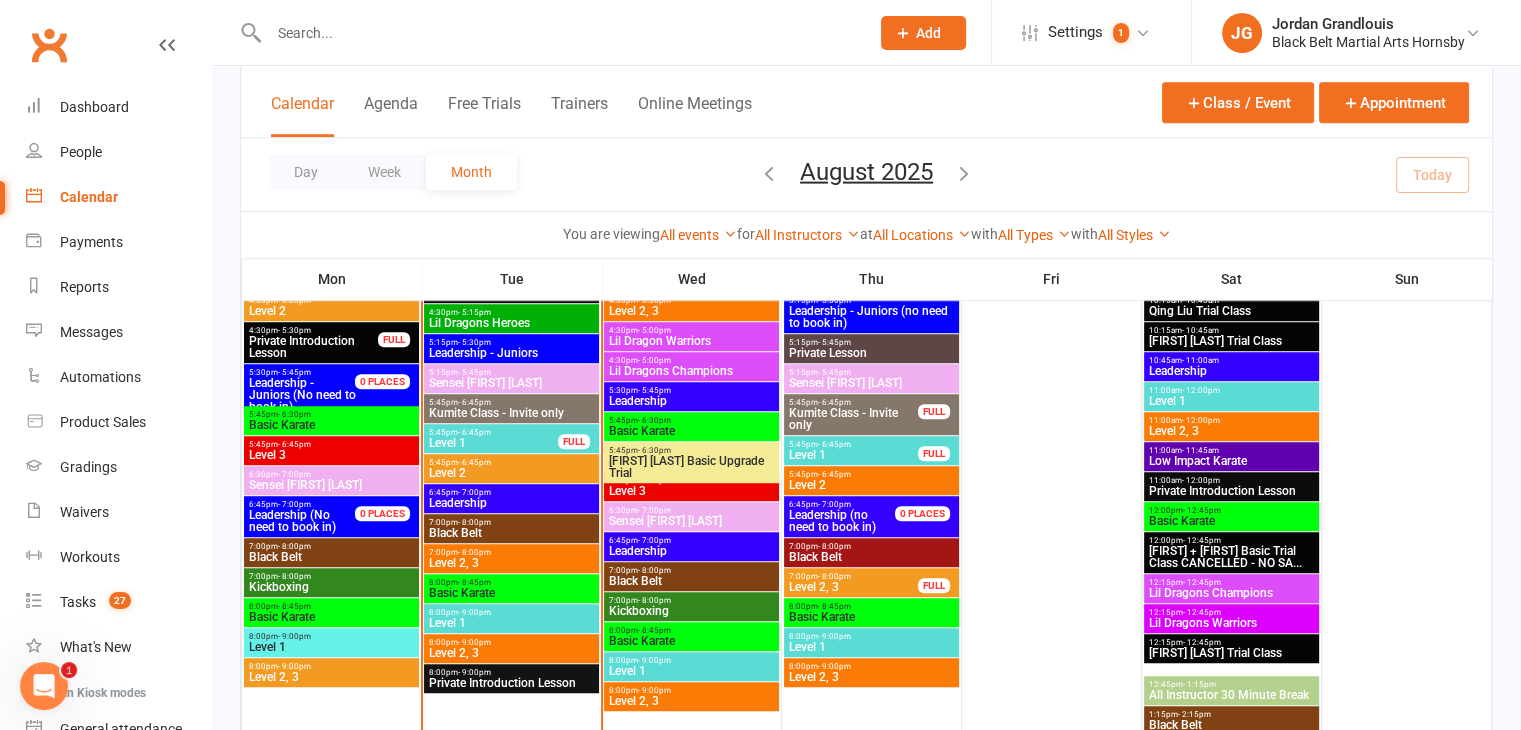 click on "Level 2, 3" at bounding box center (511, 563) 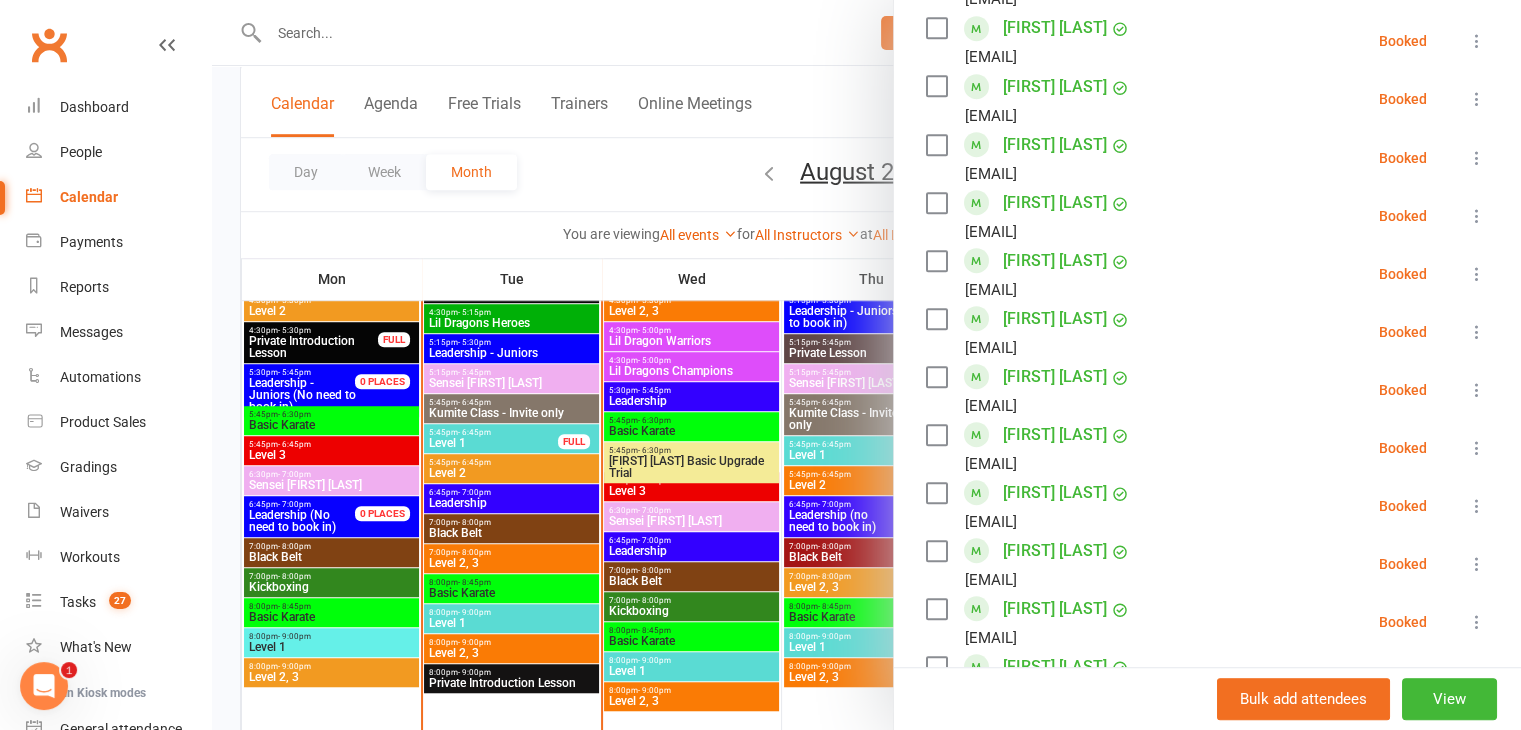 scroll, scrollTop: 1400, scrollLeft: 0, axis: vertical 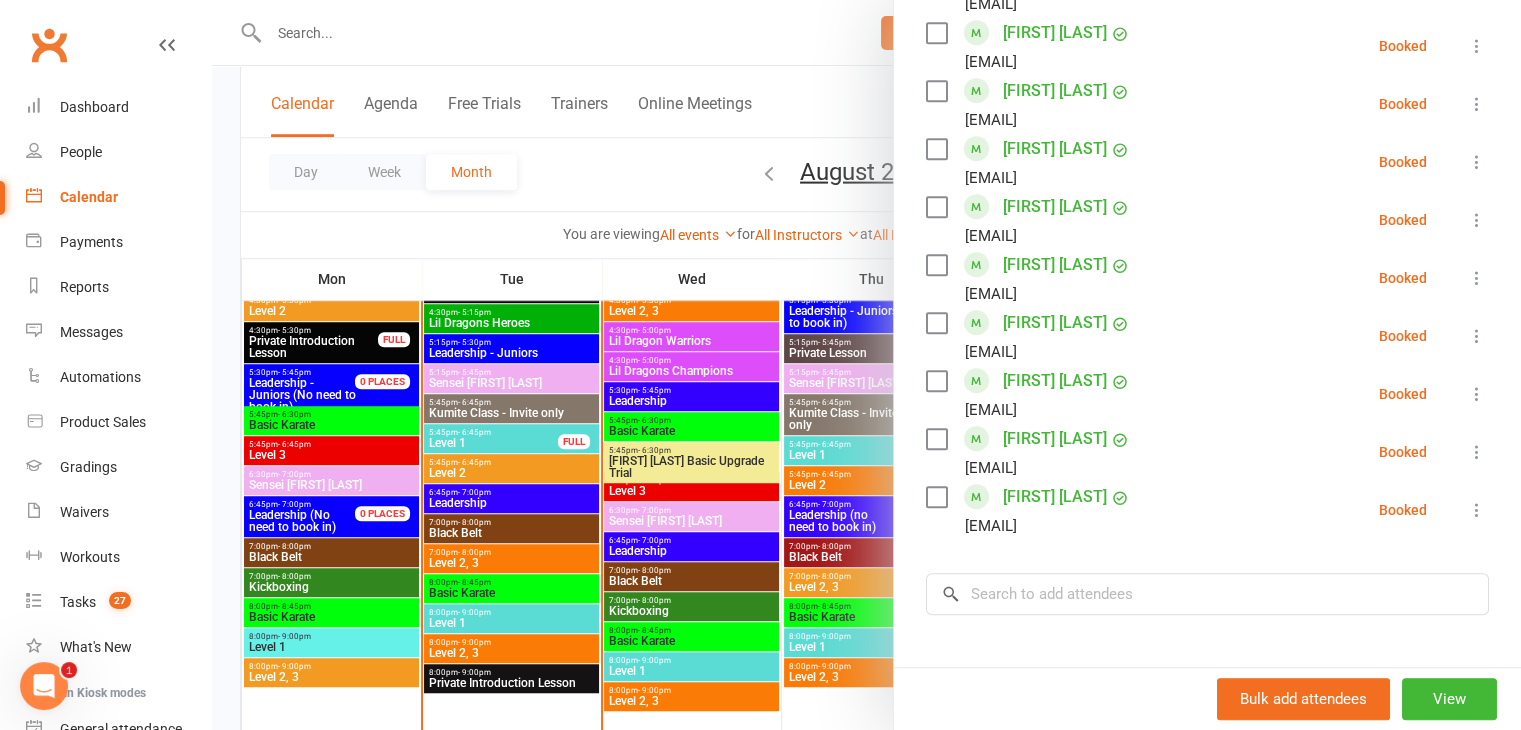click at bounding box center [866, 365] 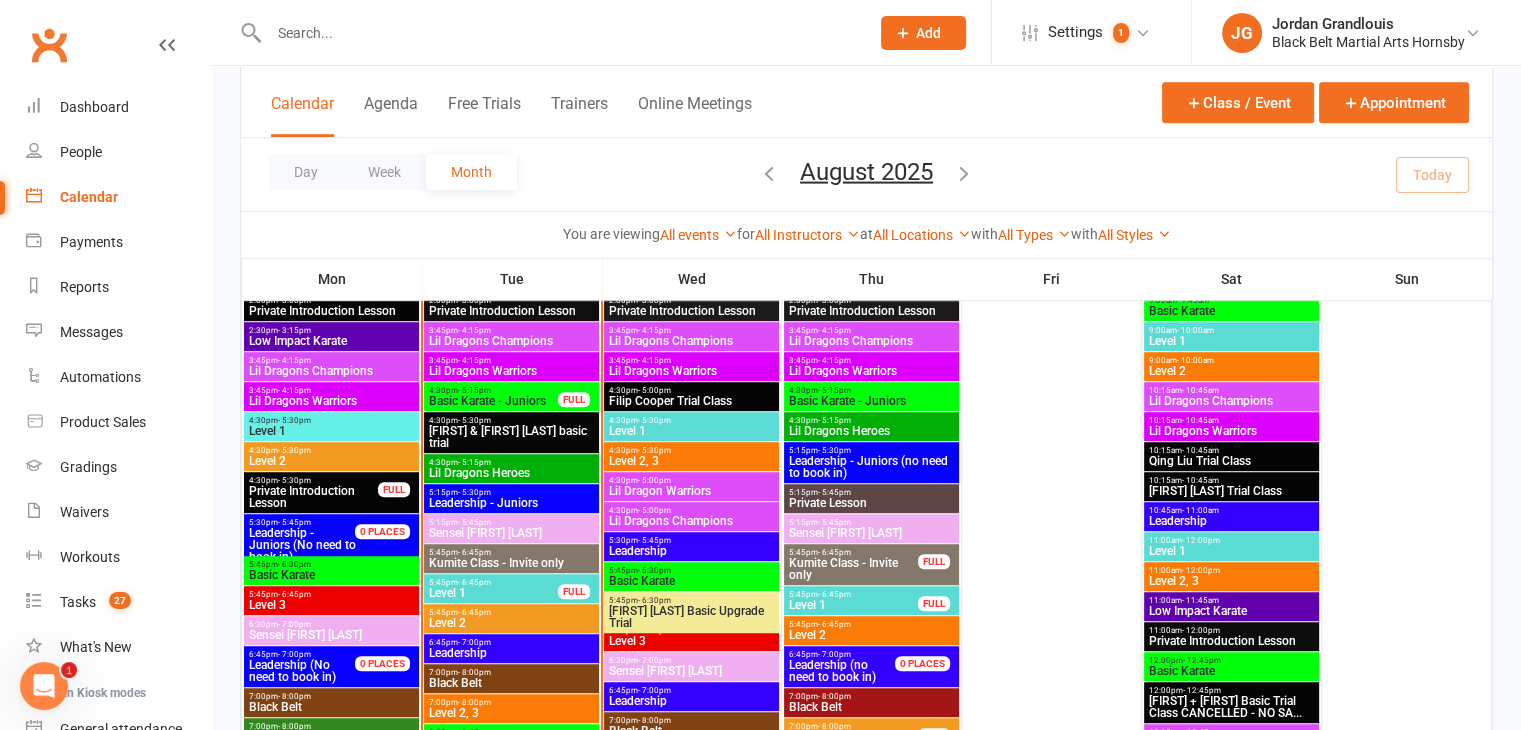 scroll, scrollTop: 1214, scrollLeft: 0, axis: vertical 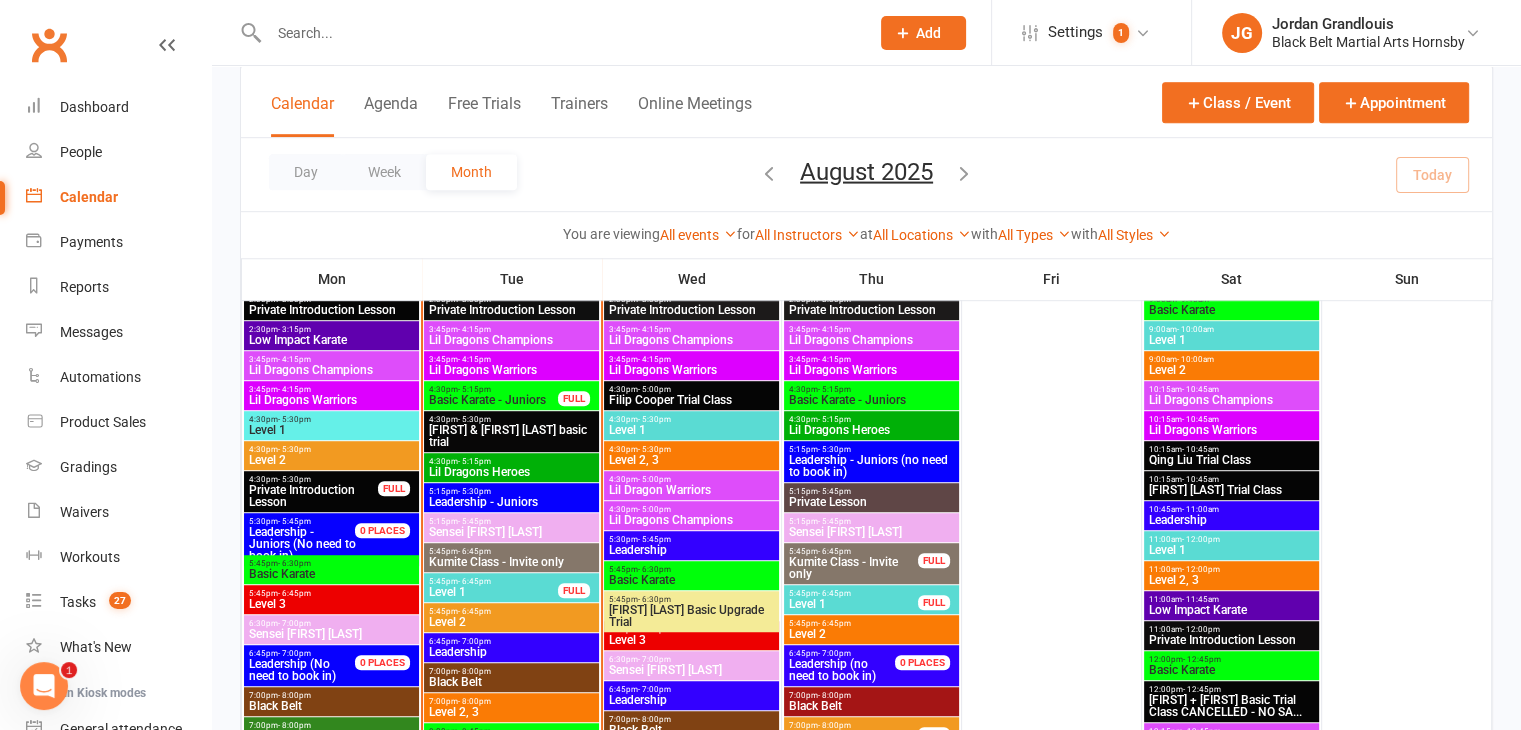 click on "Lil Dragons Heroes" at bounding box center (511, 472) 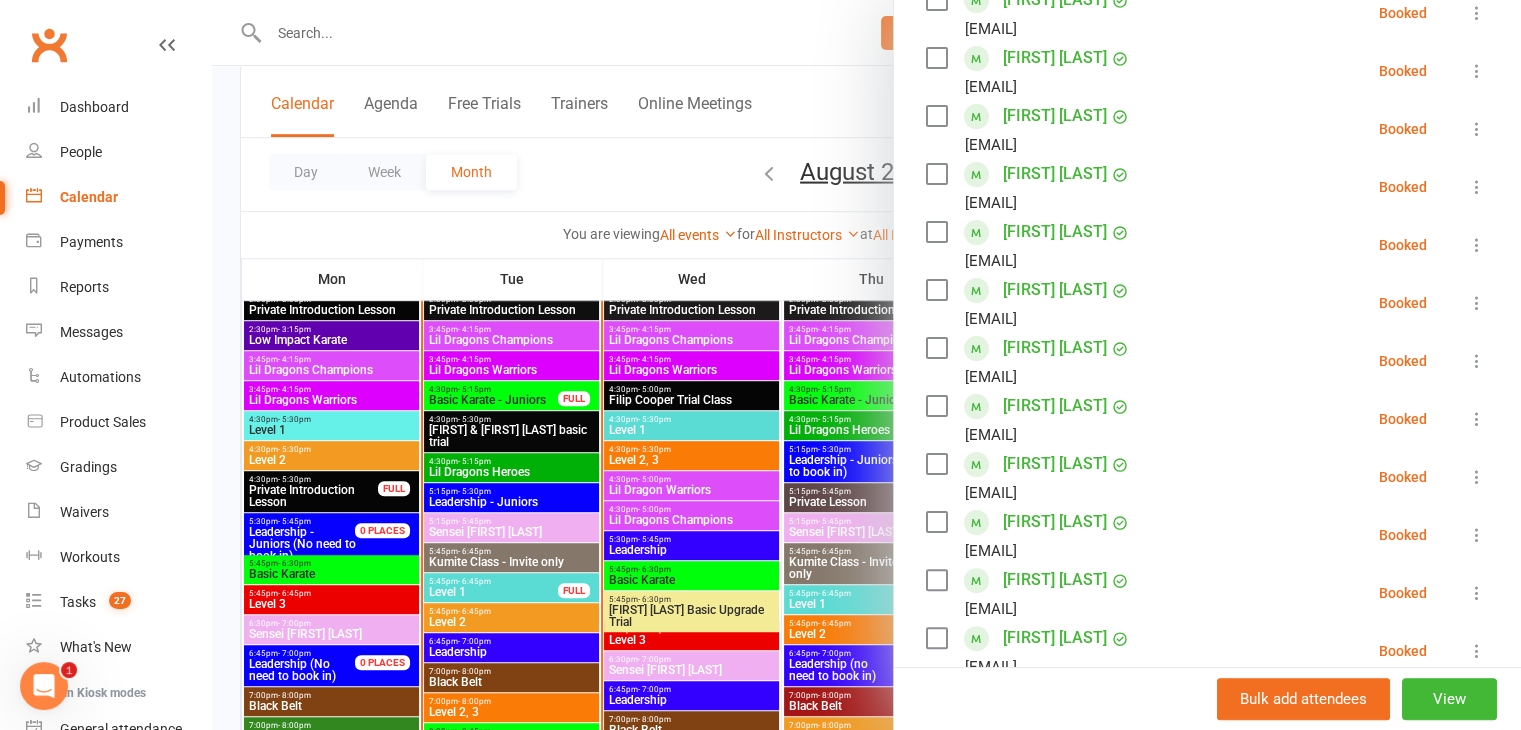 scroll, scrollTop: 626, scrollLeft: 0, axis: vertical 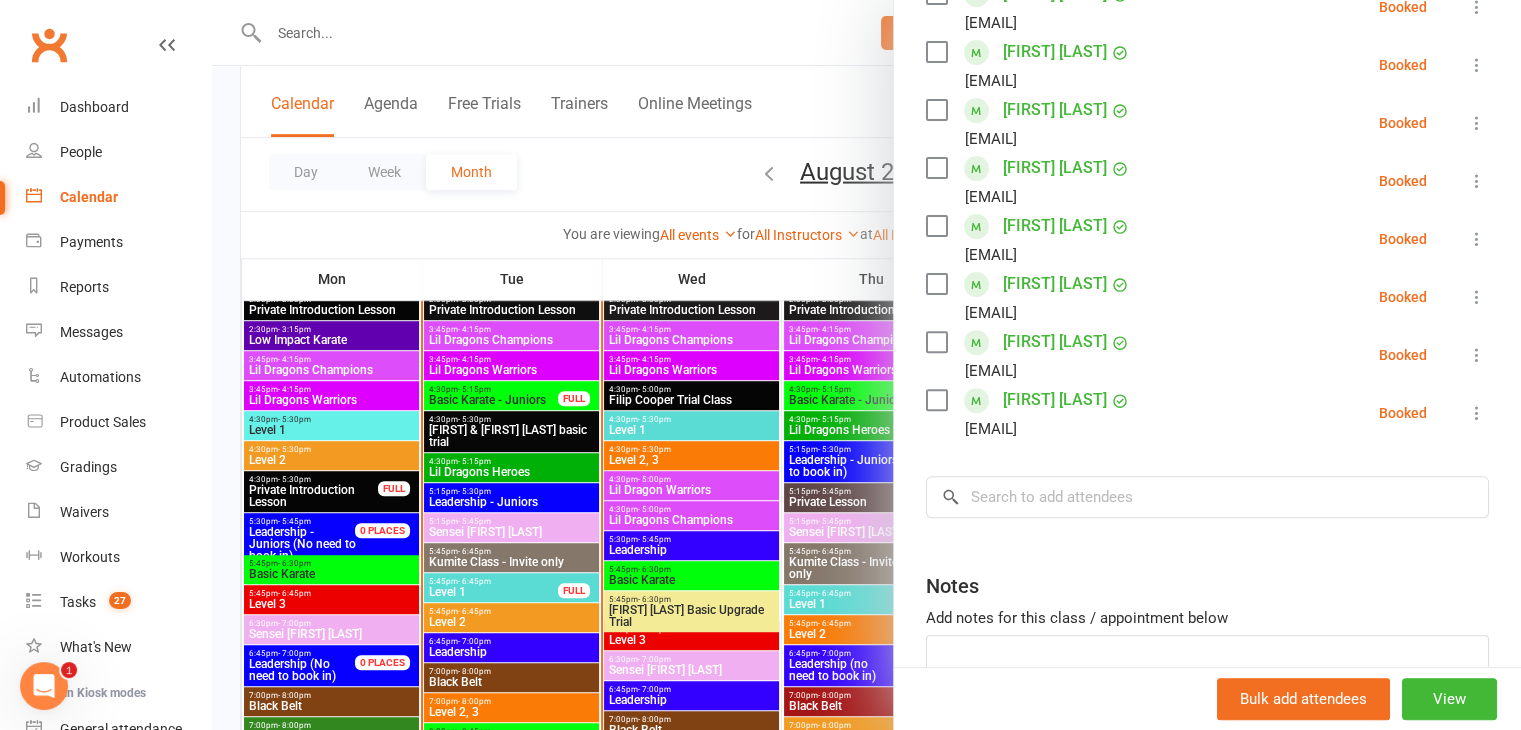 click at bounding box center [866, 365] 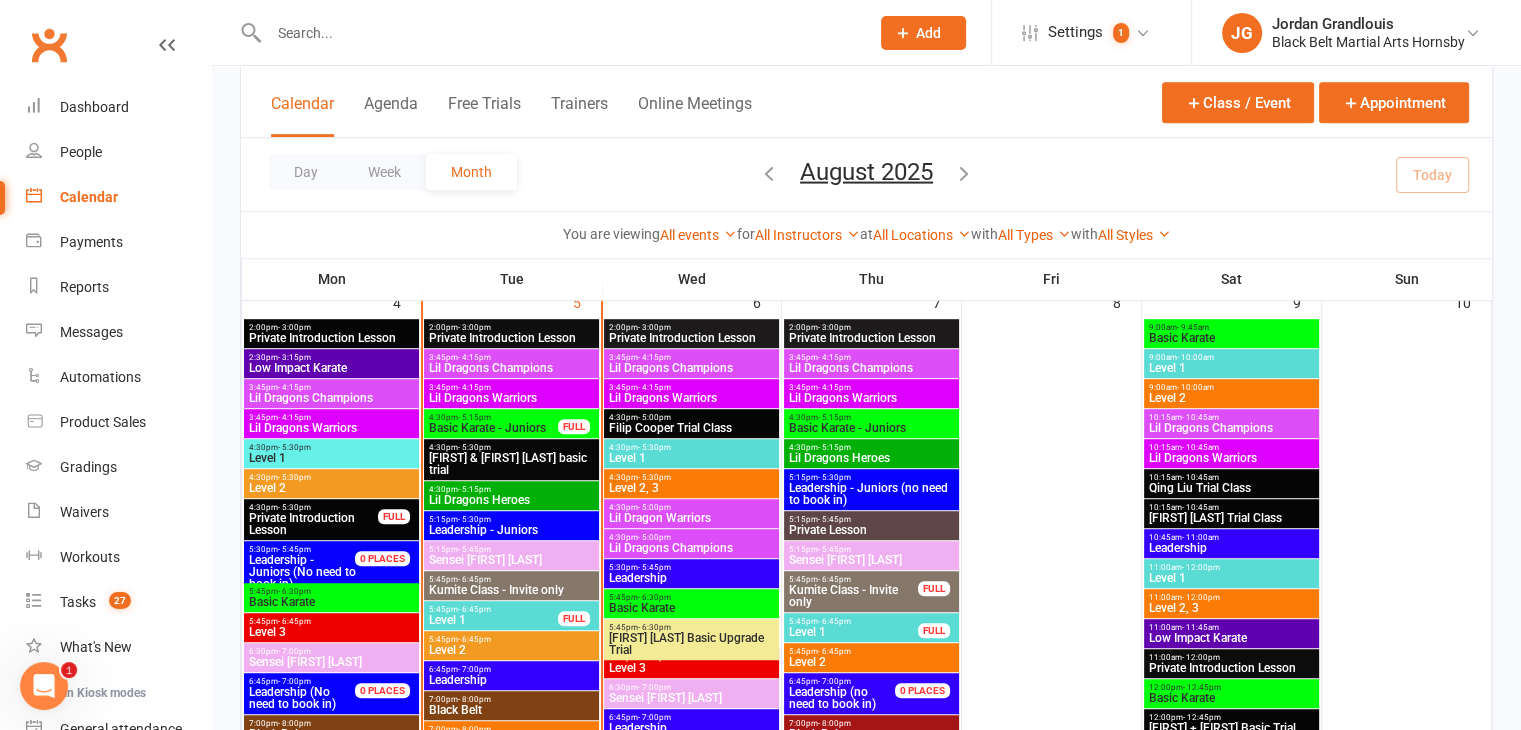 scroll, scrollTop: 1185, scrollLeft: 0, axis: vertical 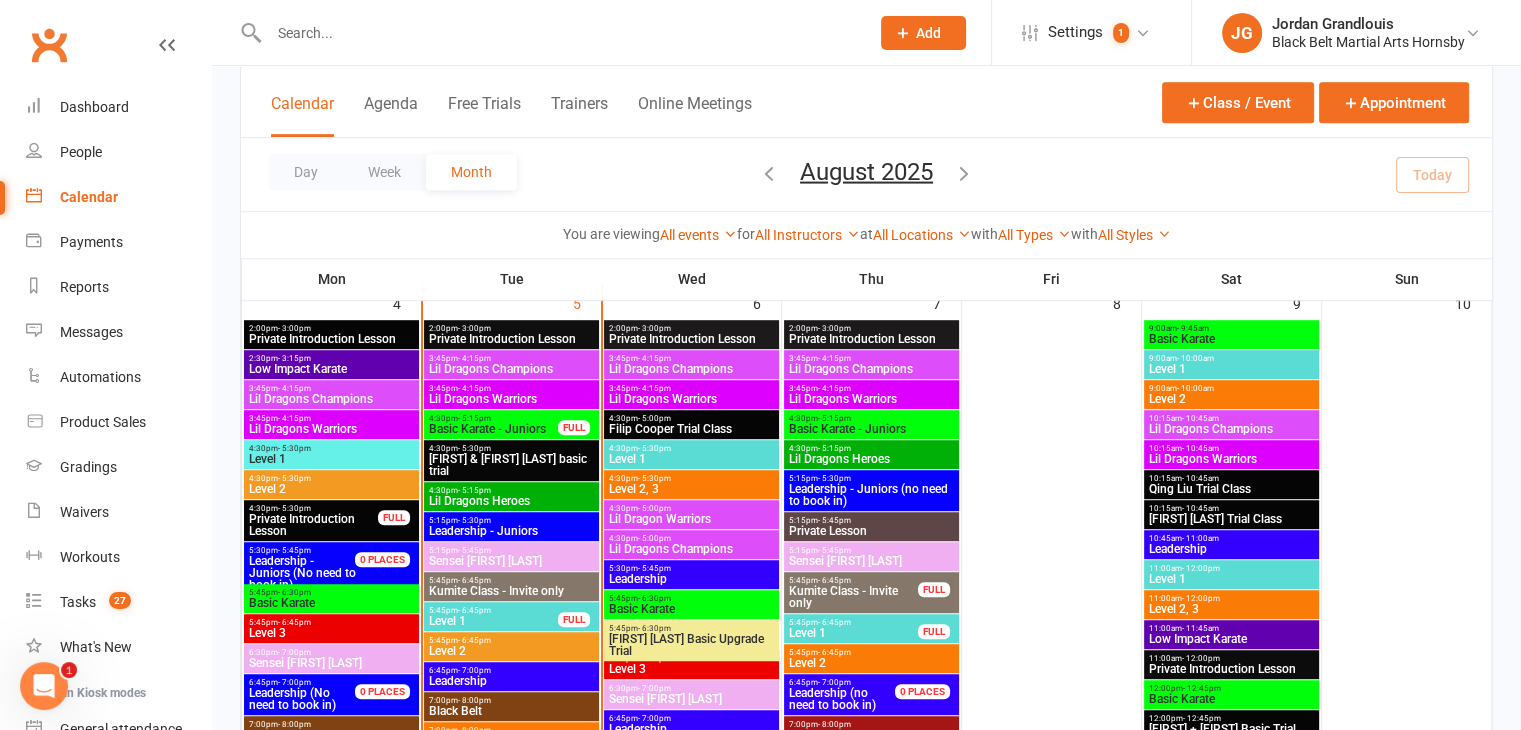 click on "Lil Dragons Heroes" at bounding box center (511, 501) 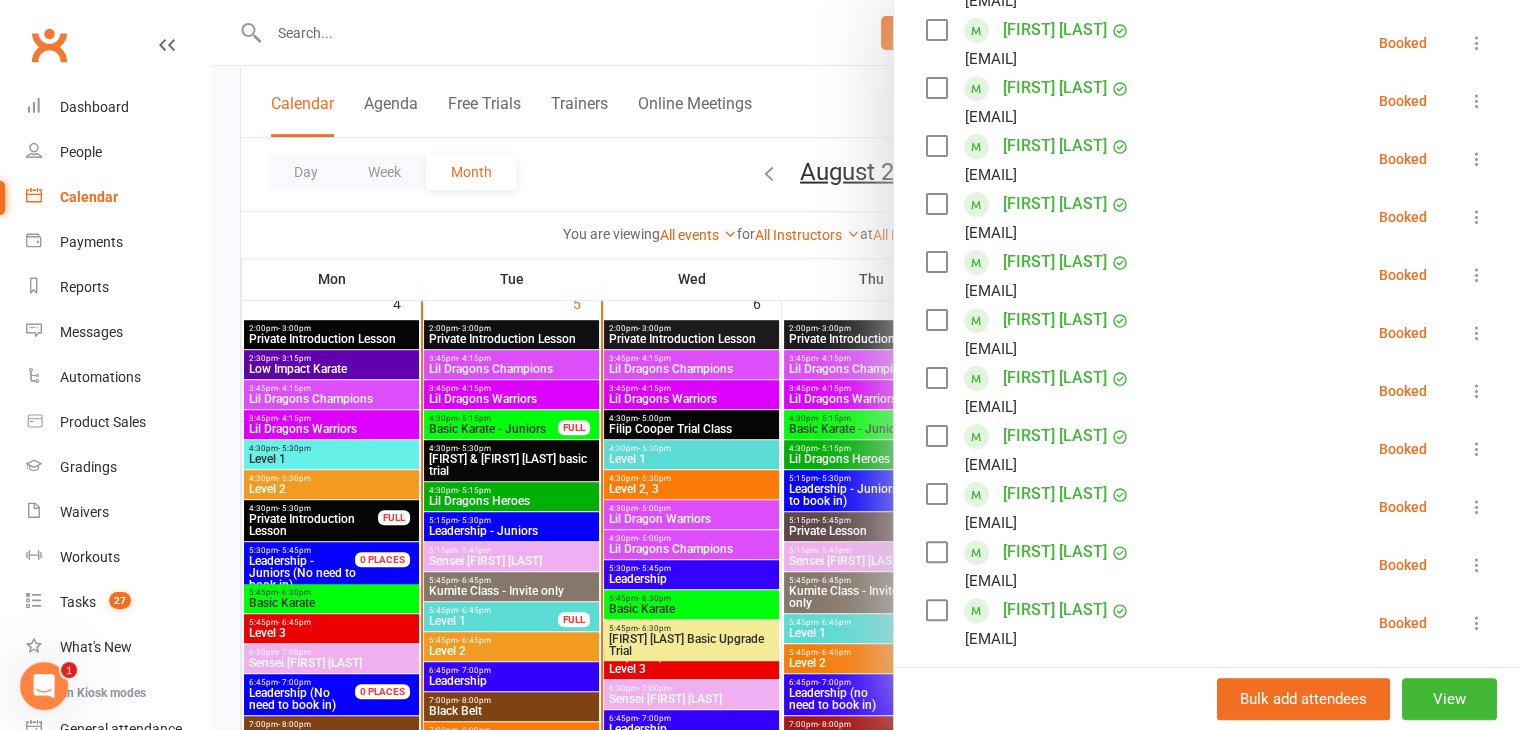scroll, scrollTop: 418, scrollLeft: 0, axis: vertical 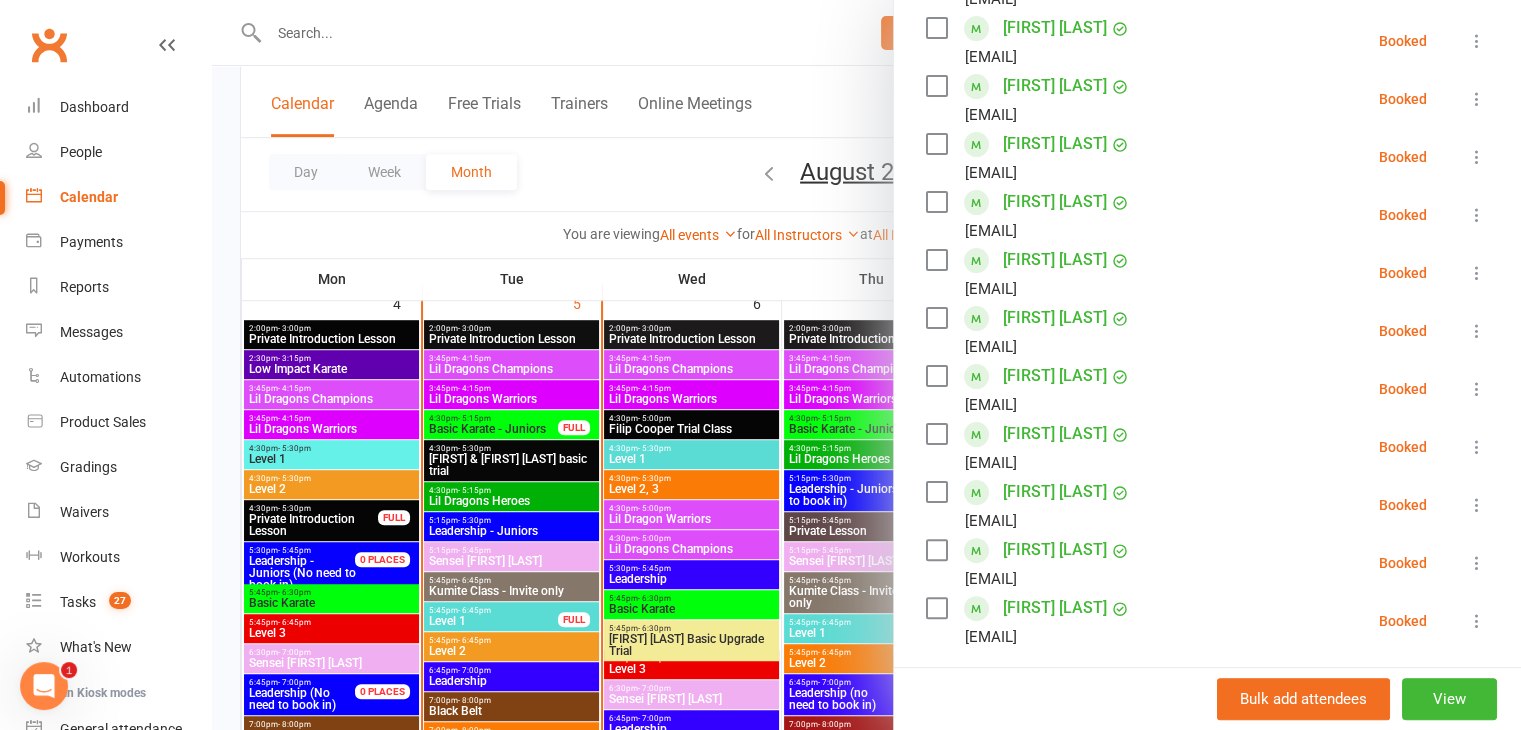 click at bounding box center [866, 365] 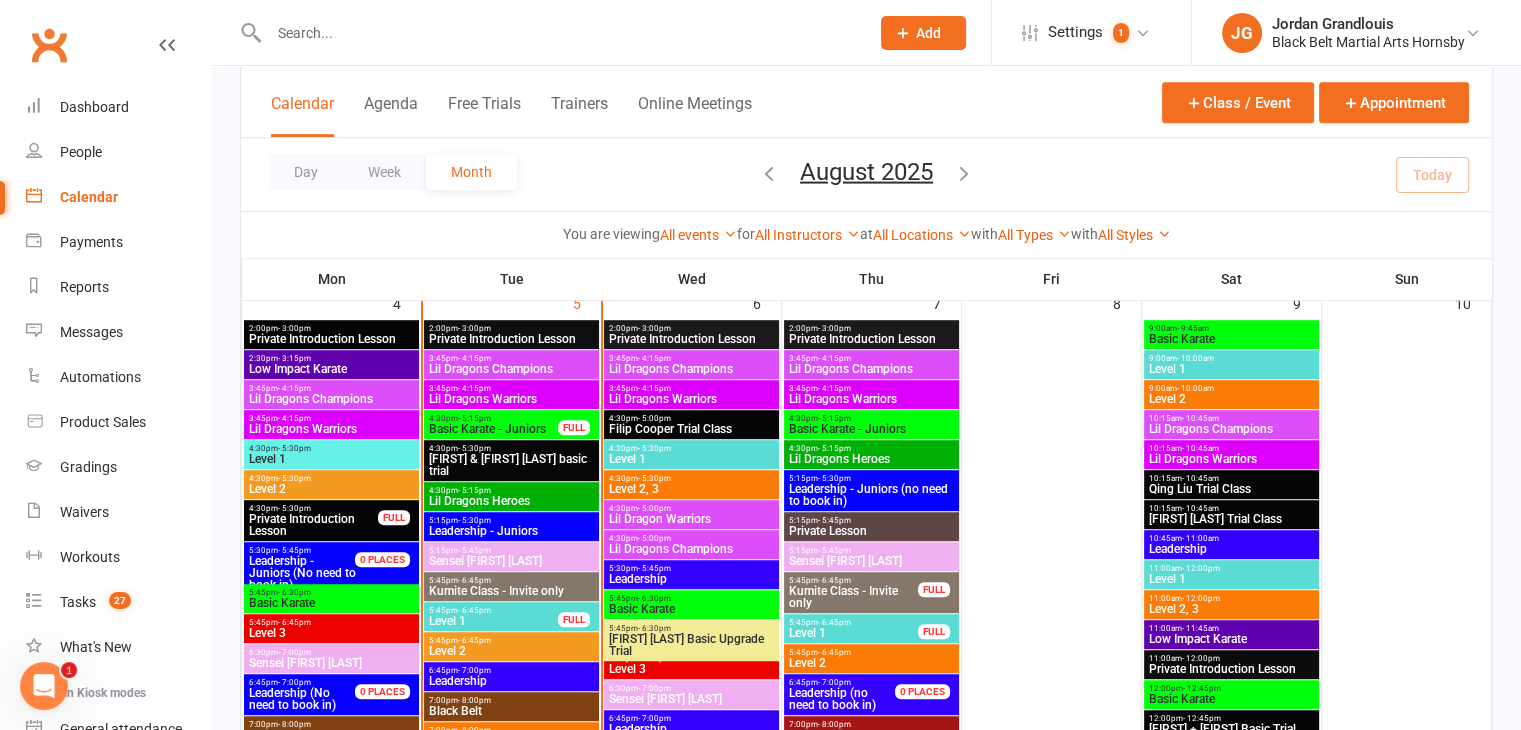 click on "Basic Karate - Juniors" at bounding box center (493, 429) 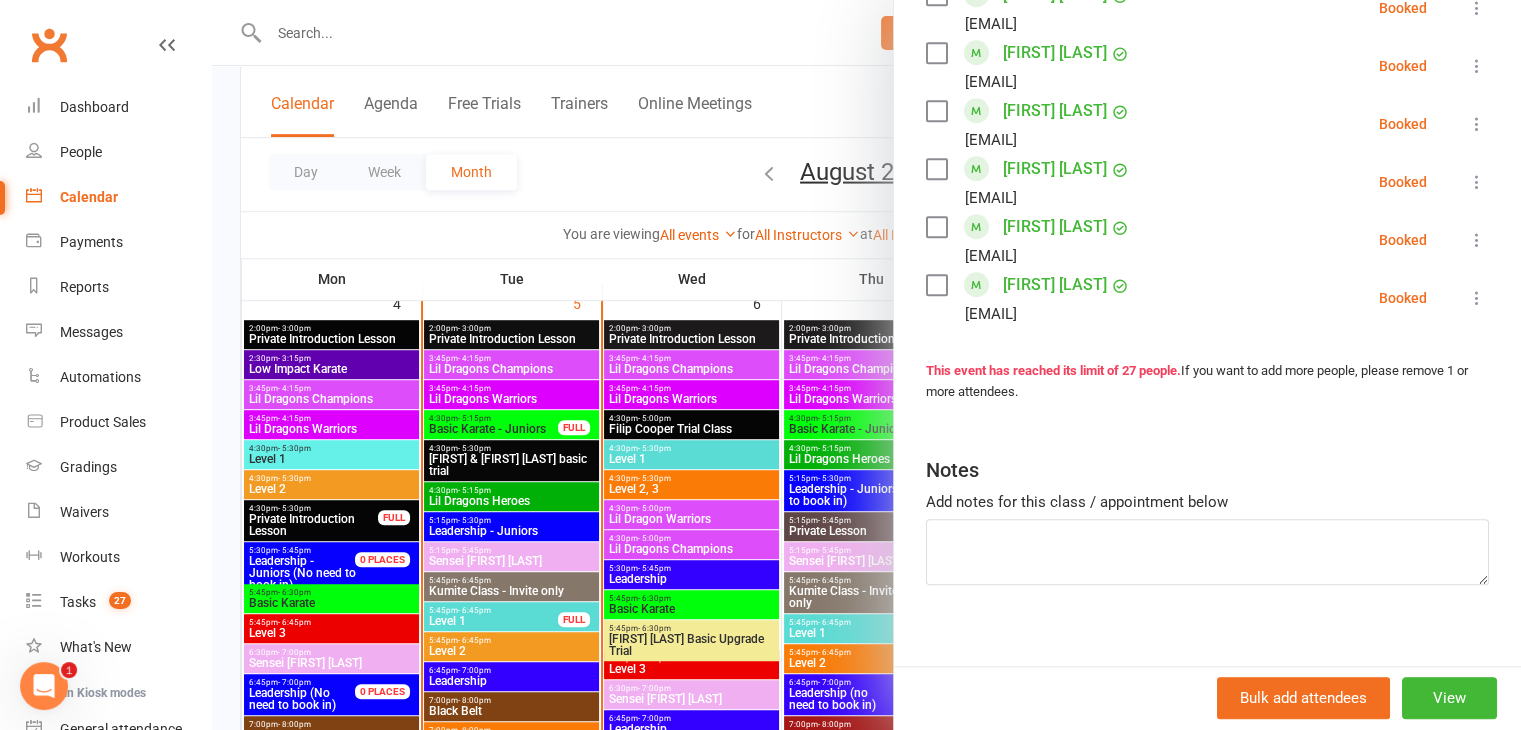 scroll, scrollTop: 1629, scrollLeft: 0, axis: vertical 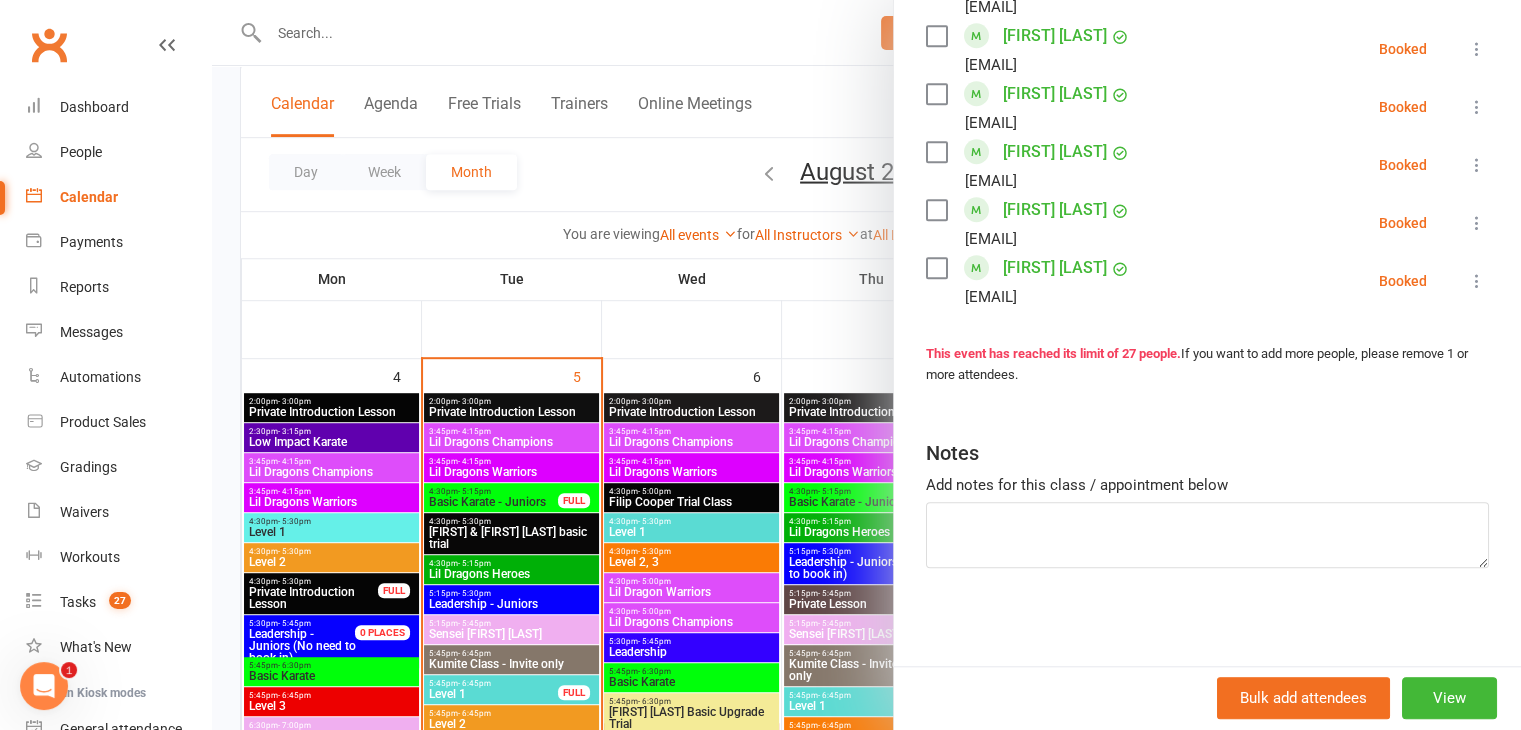 click at bounding box center [866, 365] 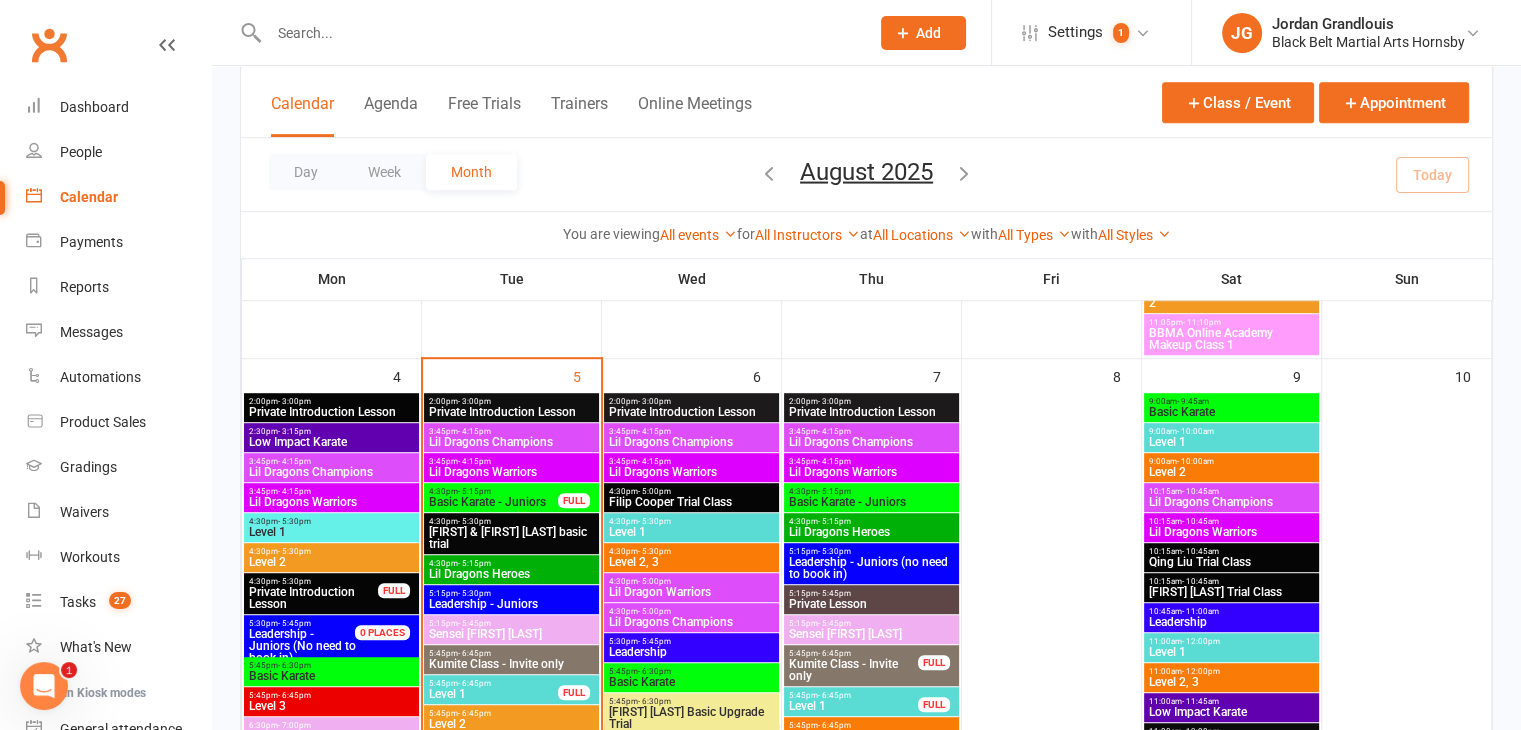 click on "3:45pm  - 4:15pm" at bounding box center [511, 431] 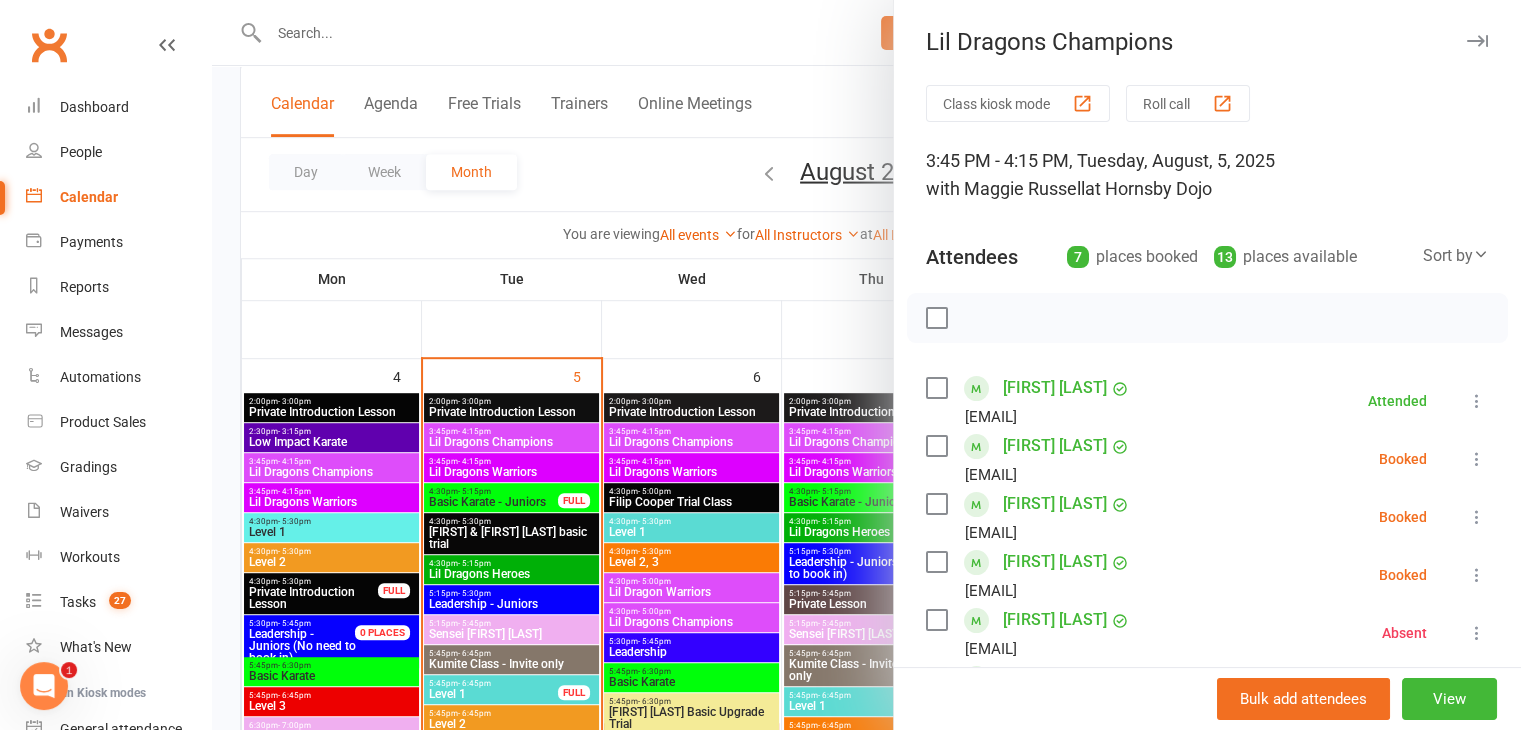 click at bounding box center [866, 365] 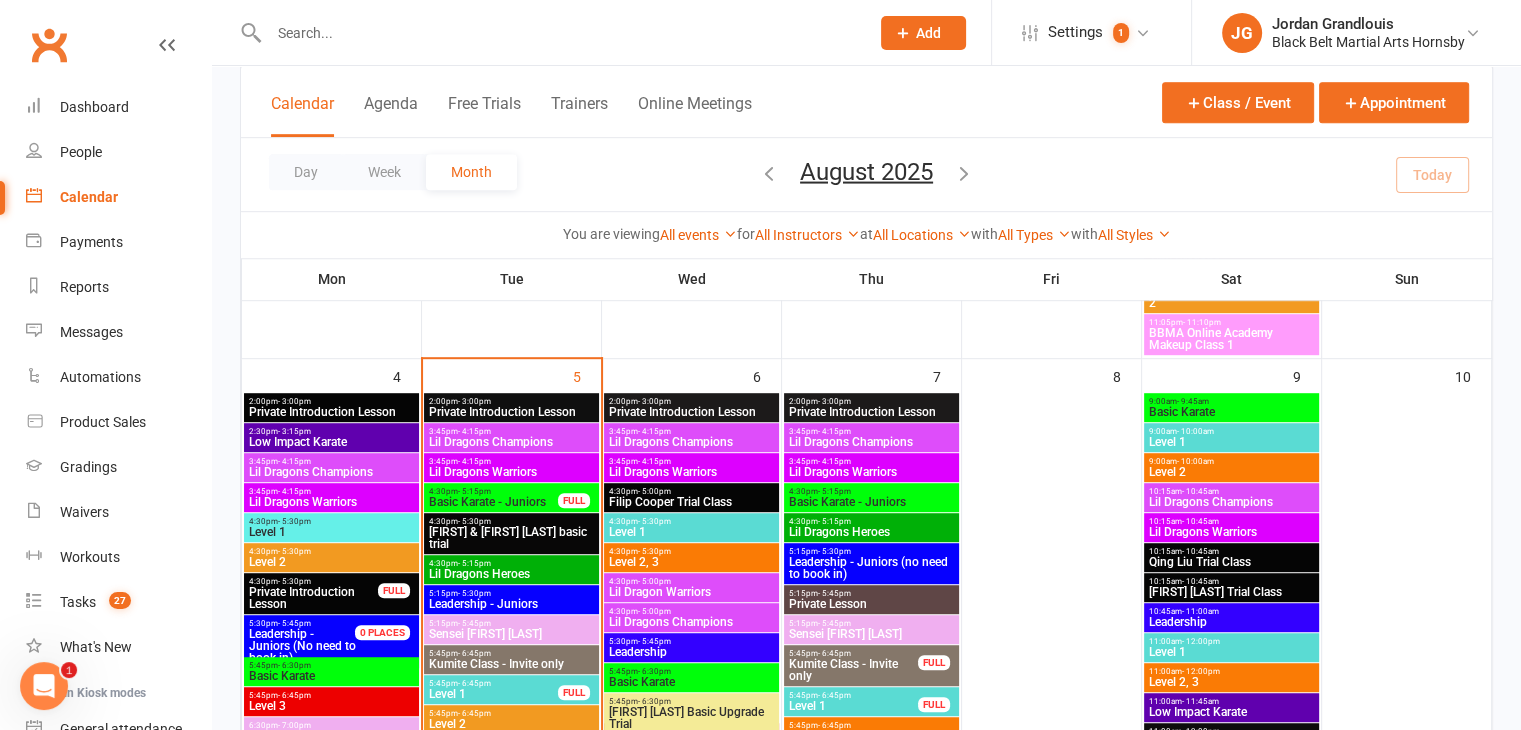 click on "3:45pm  - 4:15pm" at bounding box center [511, 461] 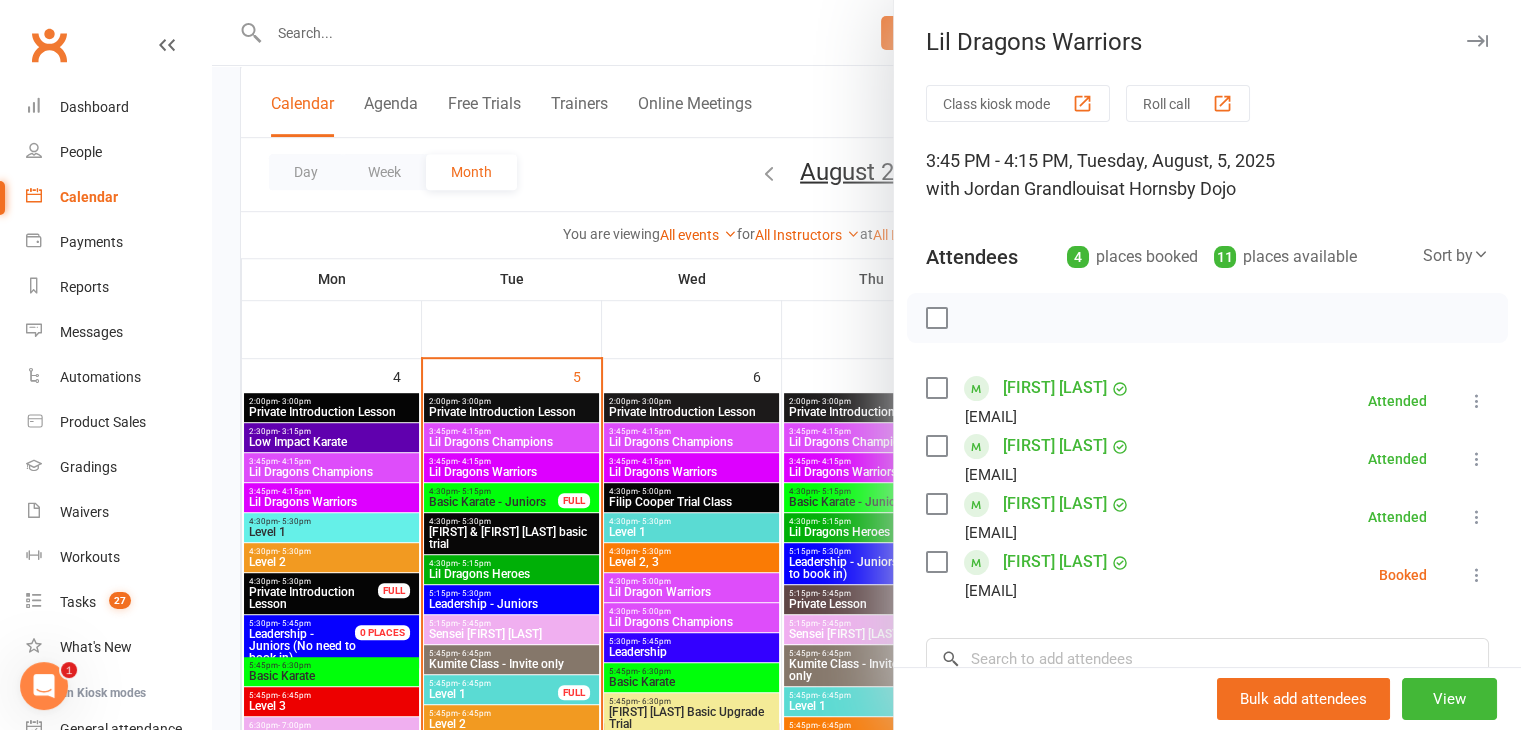 click at bounding box center [866, 365] 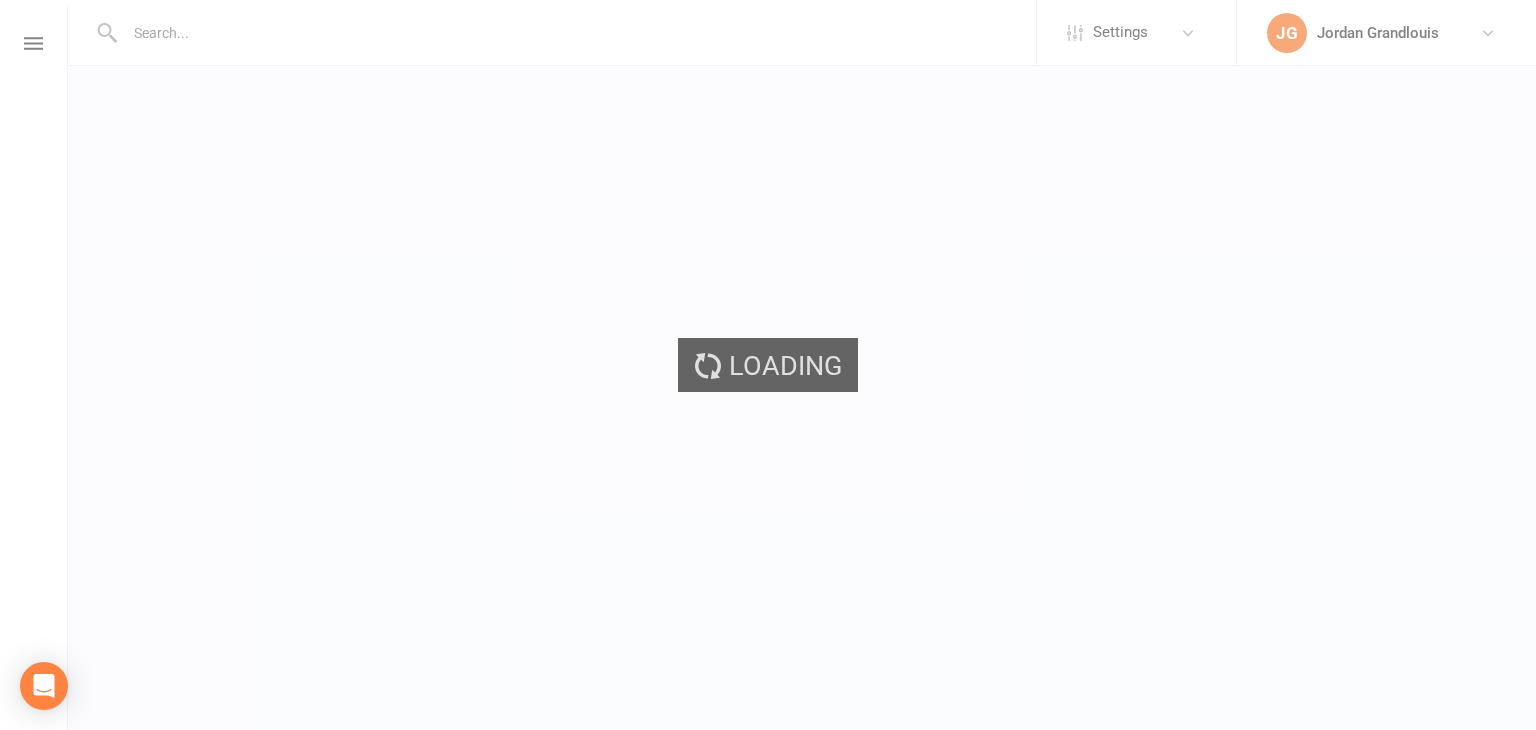scroll, scrollTop: 0, scrollLeft: 0, axis: both 